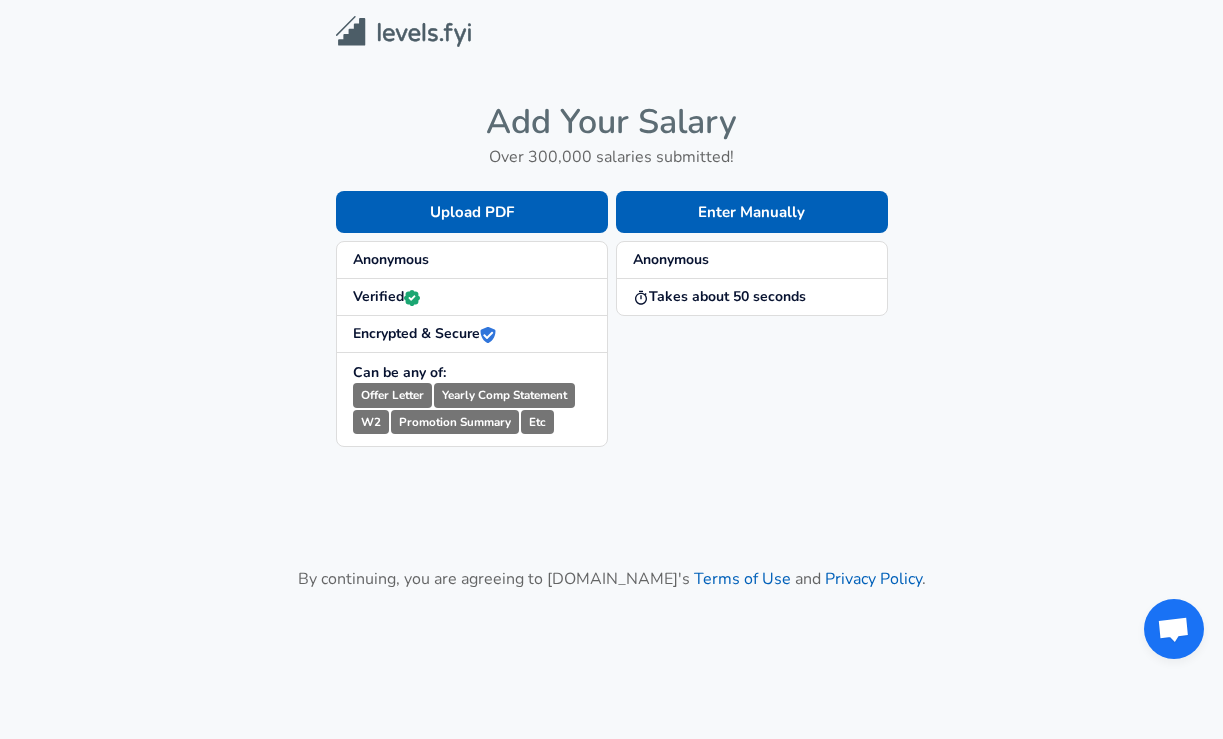 scroll, scrollTop: 0, scrollLeft: 0, axis: both 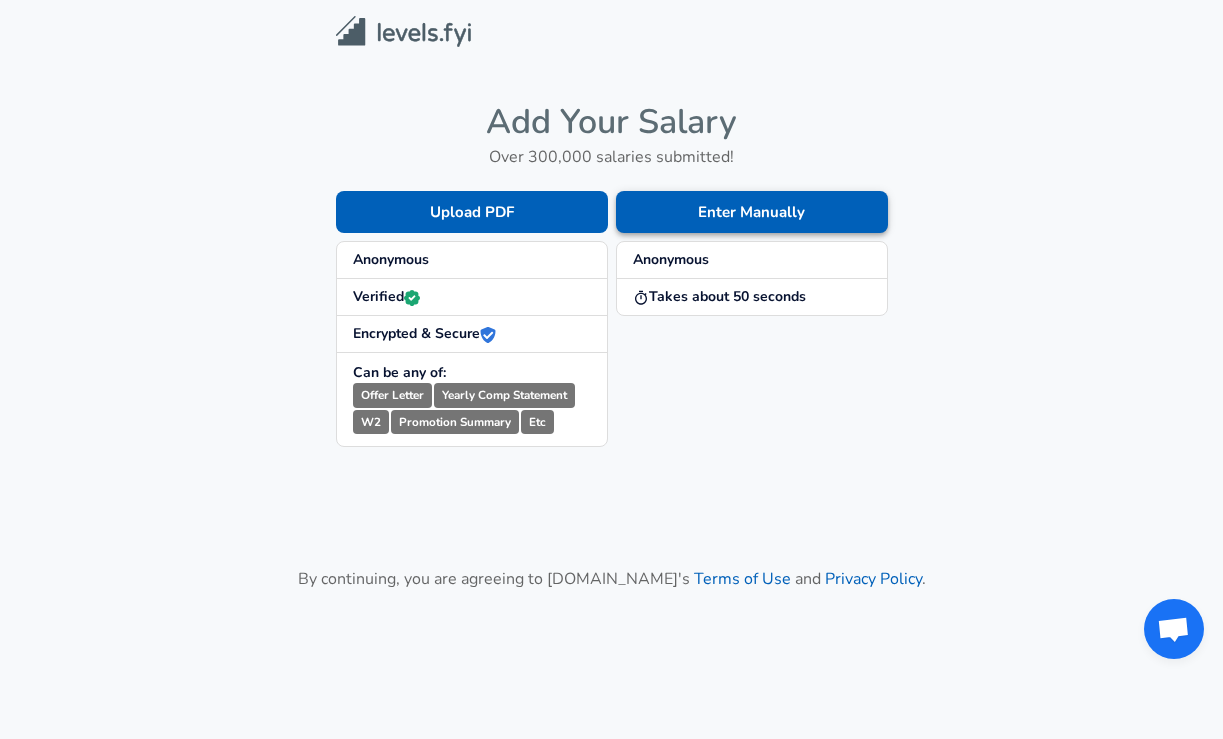 click on "Enter Manually" at bounding box center [752, 212] 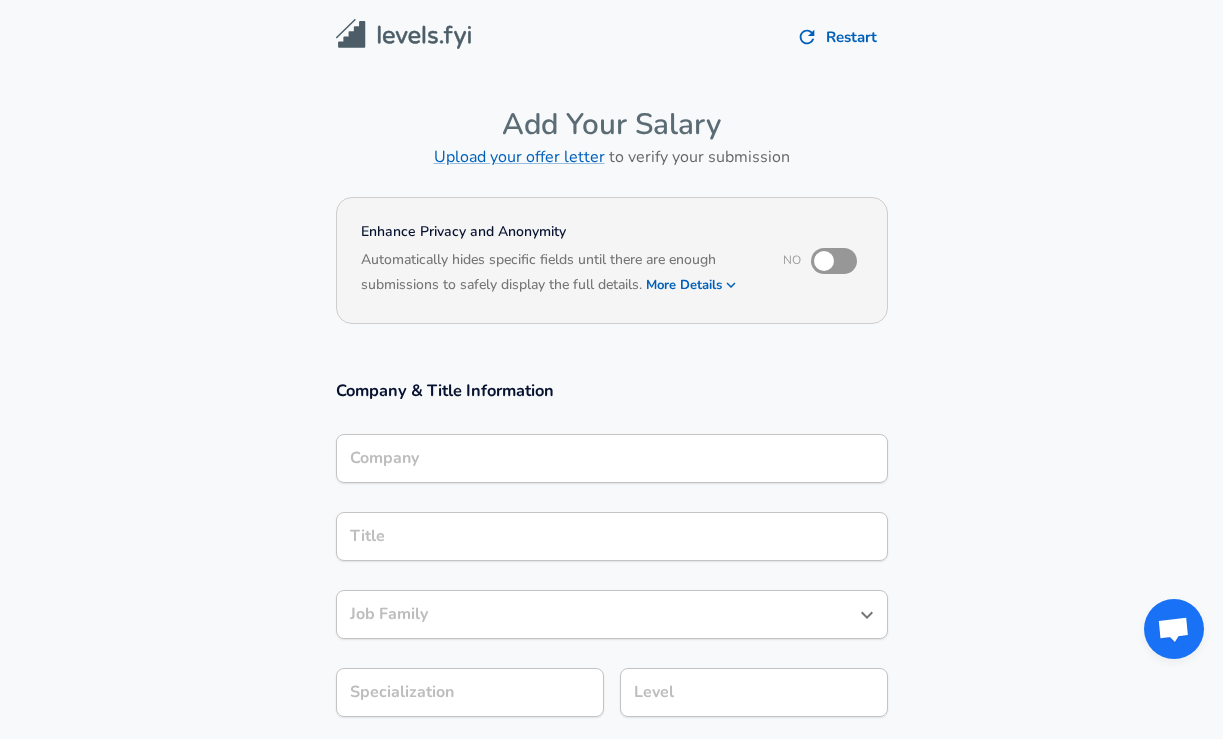scroll, scrollTop: 20, scrollLeft: 0, axis: vertical 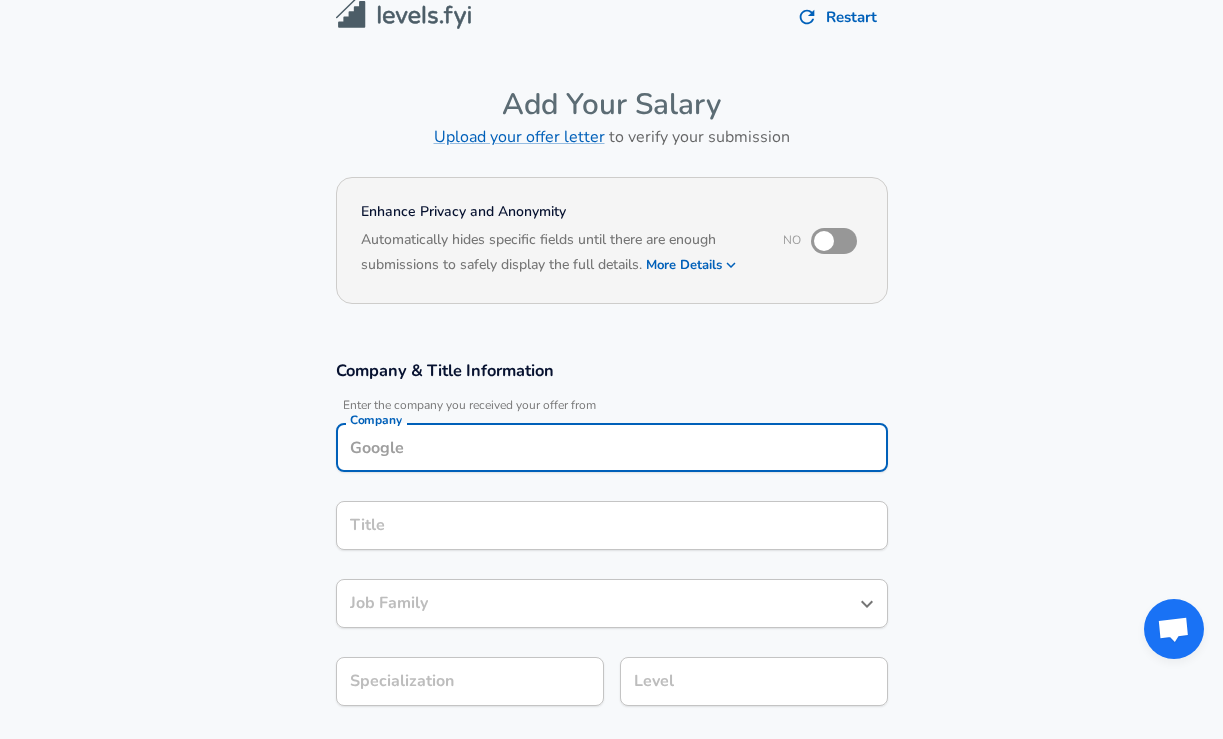 click on "Company" at bounding box center [612, 447] 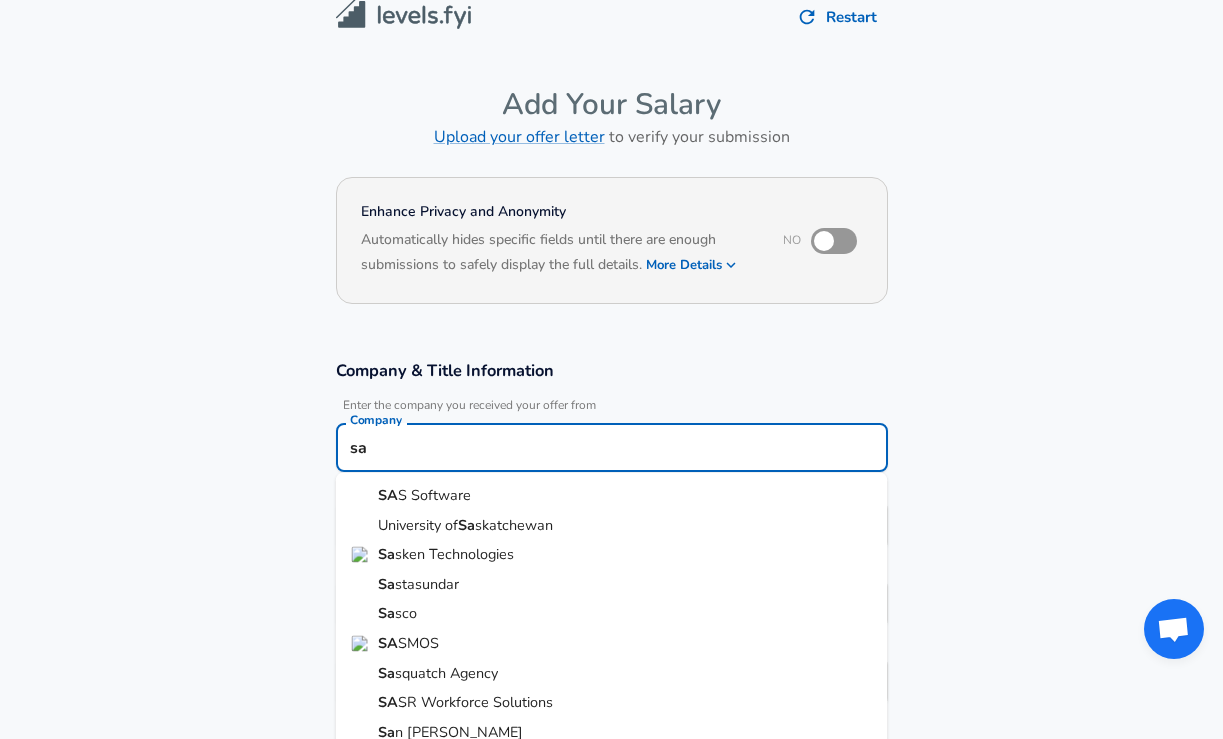 type on "s" 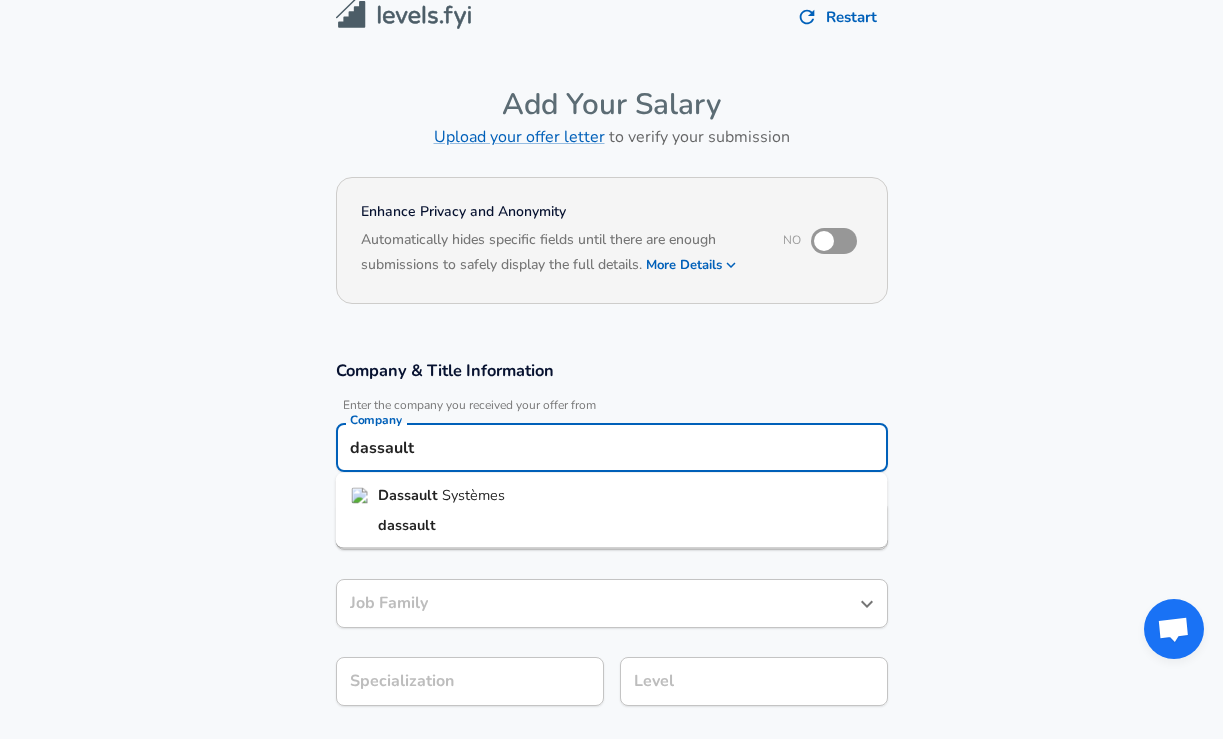 click on "Systèmes" at bounding box center (473, 495) 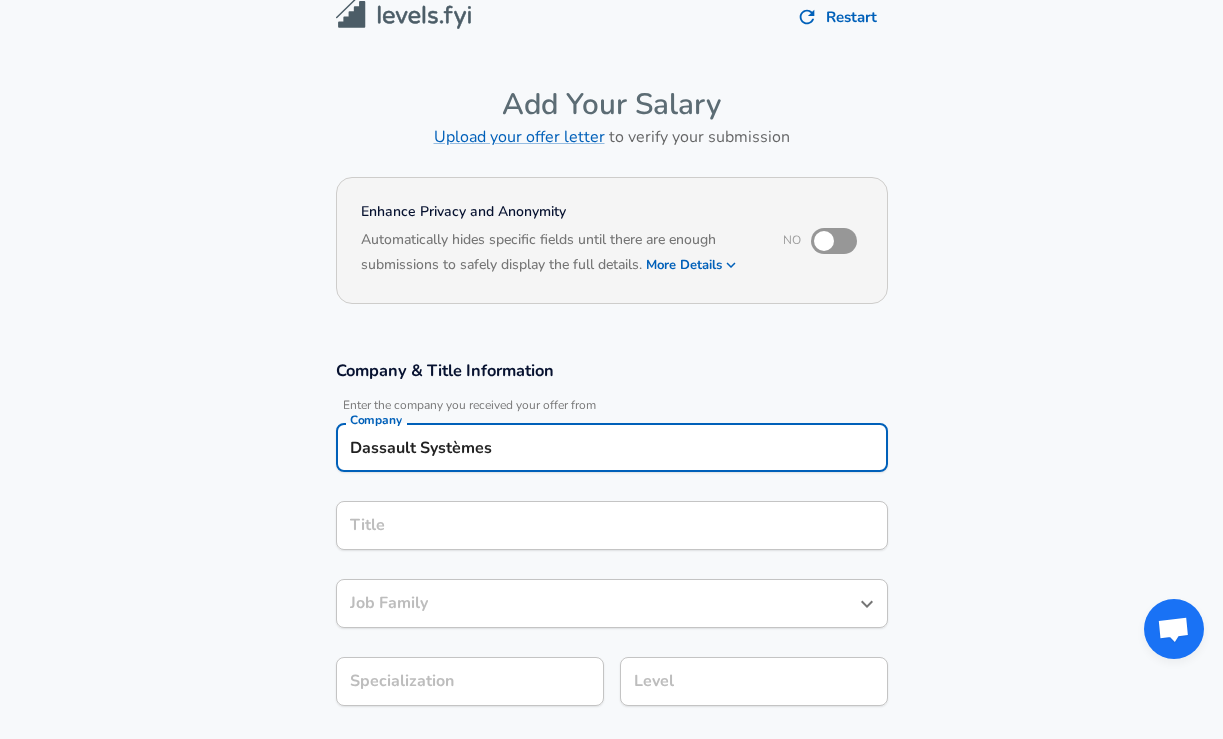 scroll, scrollTop: 335, scrollLeft: 0, axis: vertical 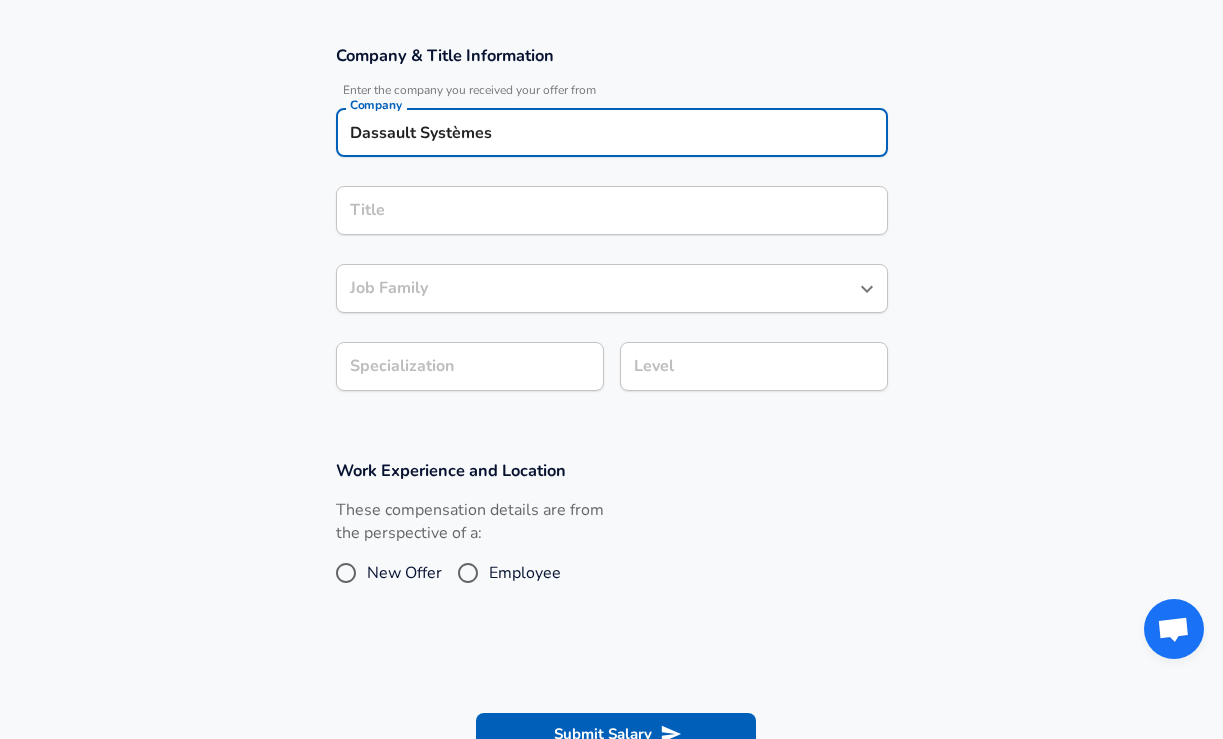 type on "Dassault Systèmes" 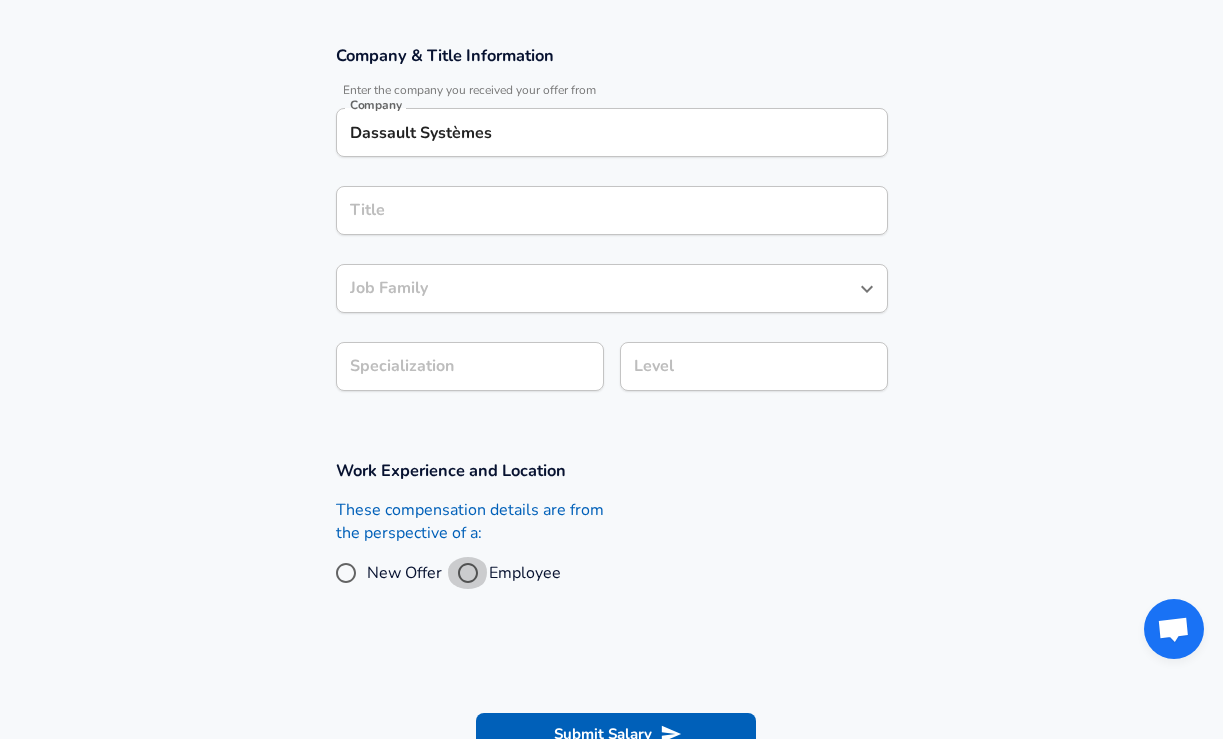 click on "Employee" at bounding box center [468, 573] 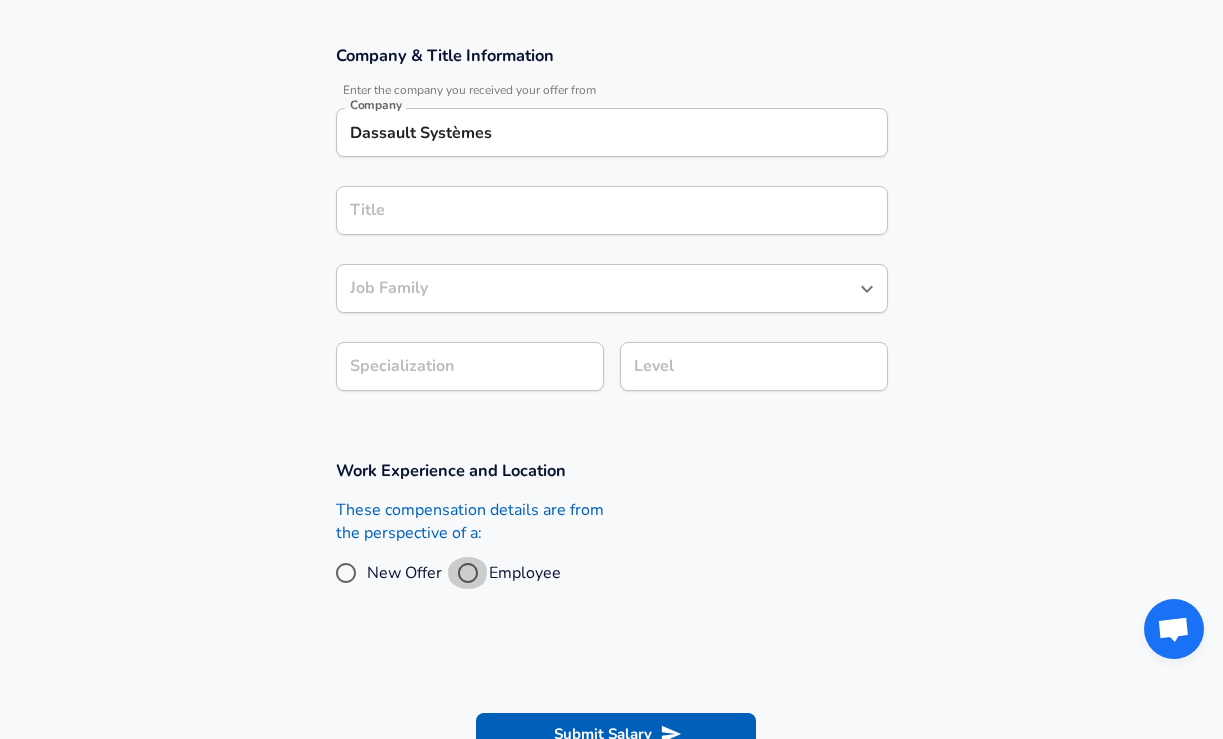 radio on "true" 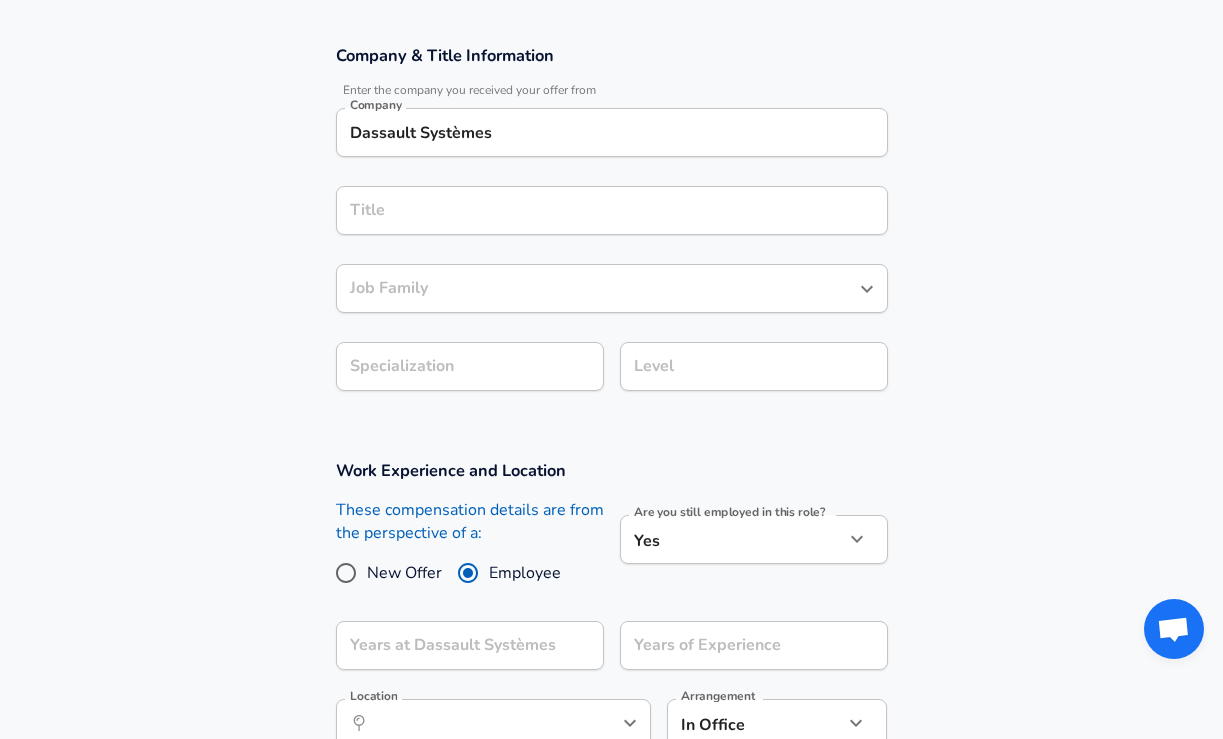 scroll, scrollTop: 748, scrollLeft: 0, axis: vertical 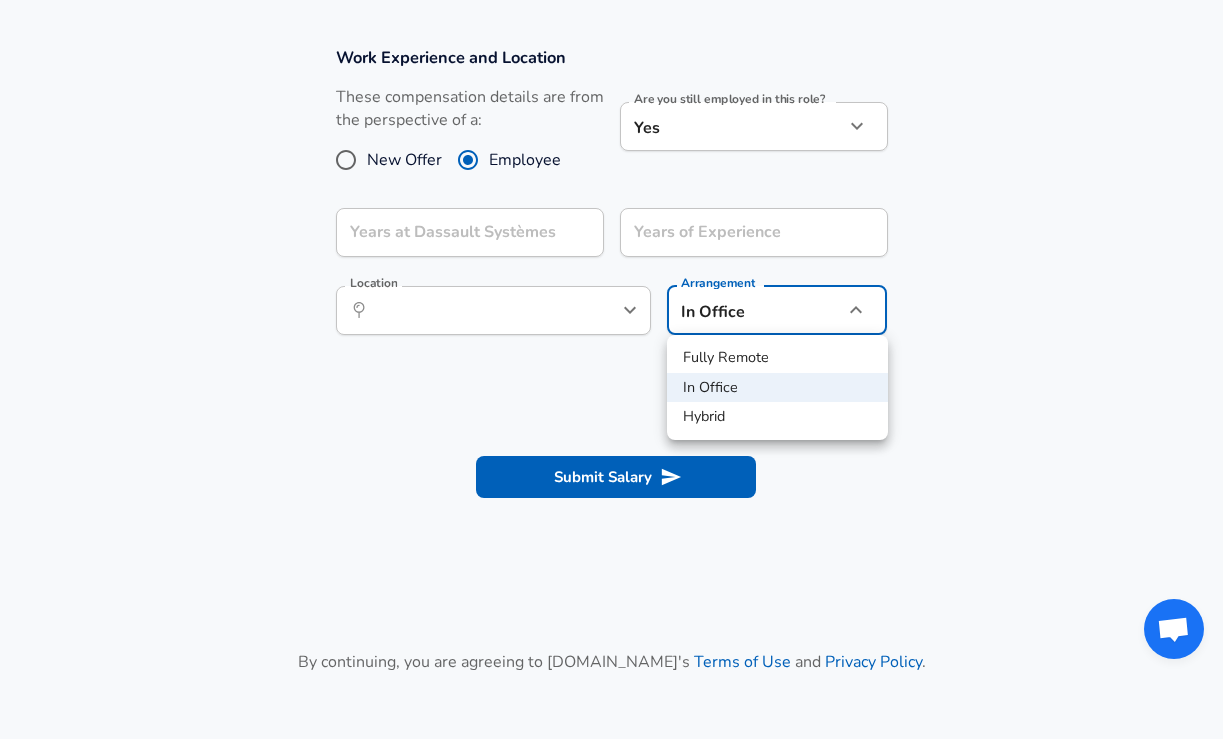 click on "Restart Add Your Salary Upload your offer letter   to verify your submission Enhance Privacy and Anonymity No Automatically hides specific fields until there are enough submissions to safely display the full details.   More Details Based on your submission and the data points that we have already collected, we will automatically hide and anonymize specific fields if there aren't enough data points to remain sufficiently anonymous. Company & Title Information   Enter the company you received your offer from Company Dassault Systèmes Company Title Title Job Family Job Family Specialization Specialization Level Level Work Experience and Location These compensation details are from the perspective of a: New Offer Employee Are you still employed in this role? Yes yes Are you still employed in this role? Years at Dassault Systèmes Years at Dassault Systèmes Years of Experience Years of Experience Location ​ Location Arrangement In Office office Arrangement Submit Salary   Terms of Use   and   Privacy Policy ." at bounding box center [611, -379] 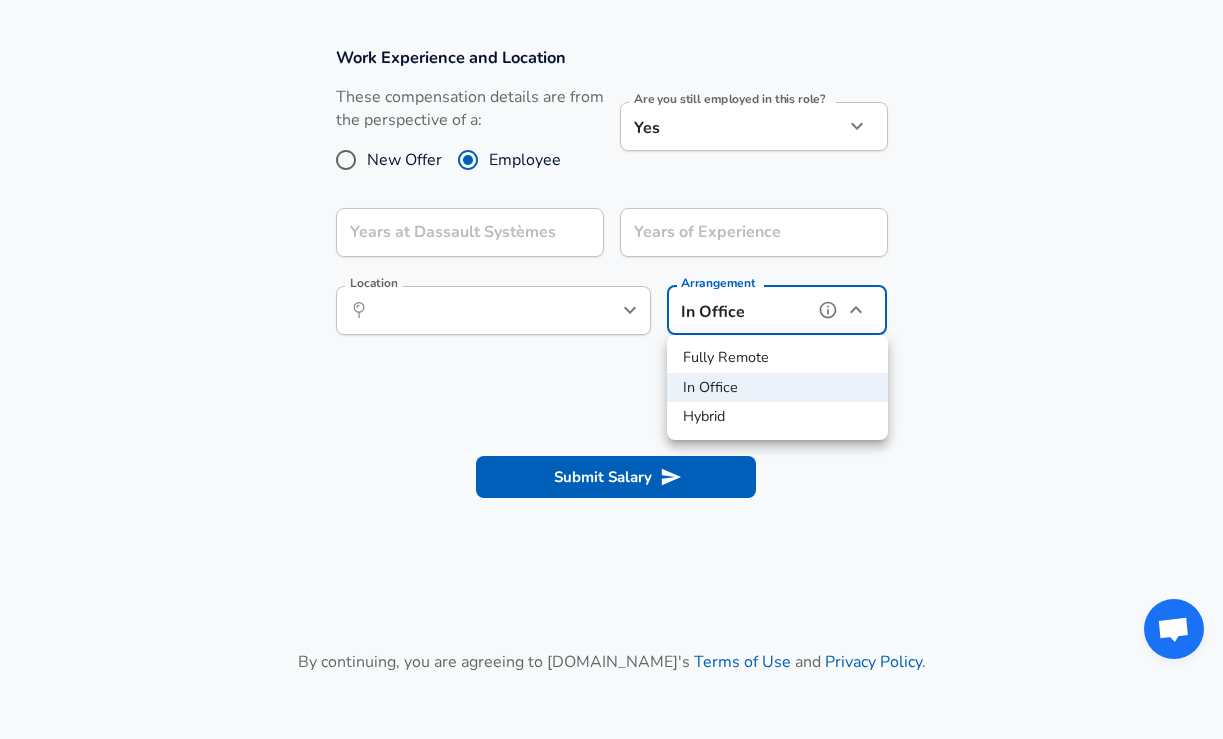 type on "hybrid" 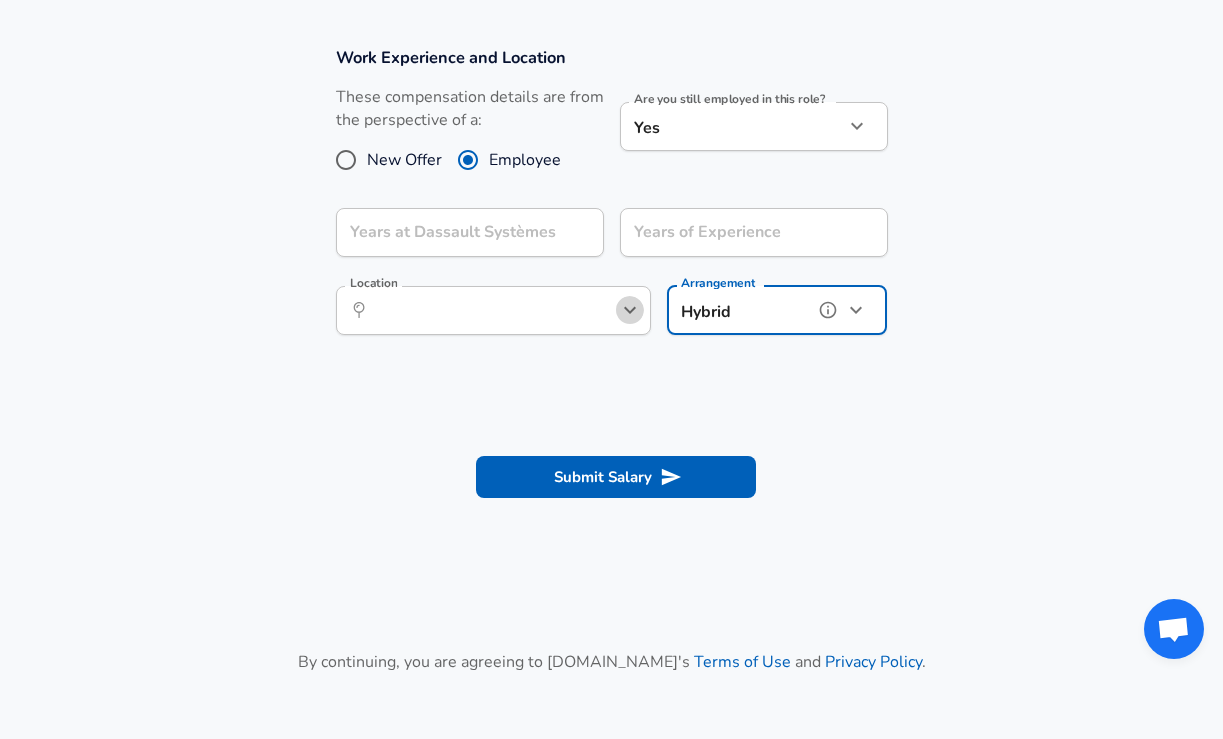 click 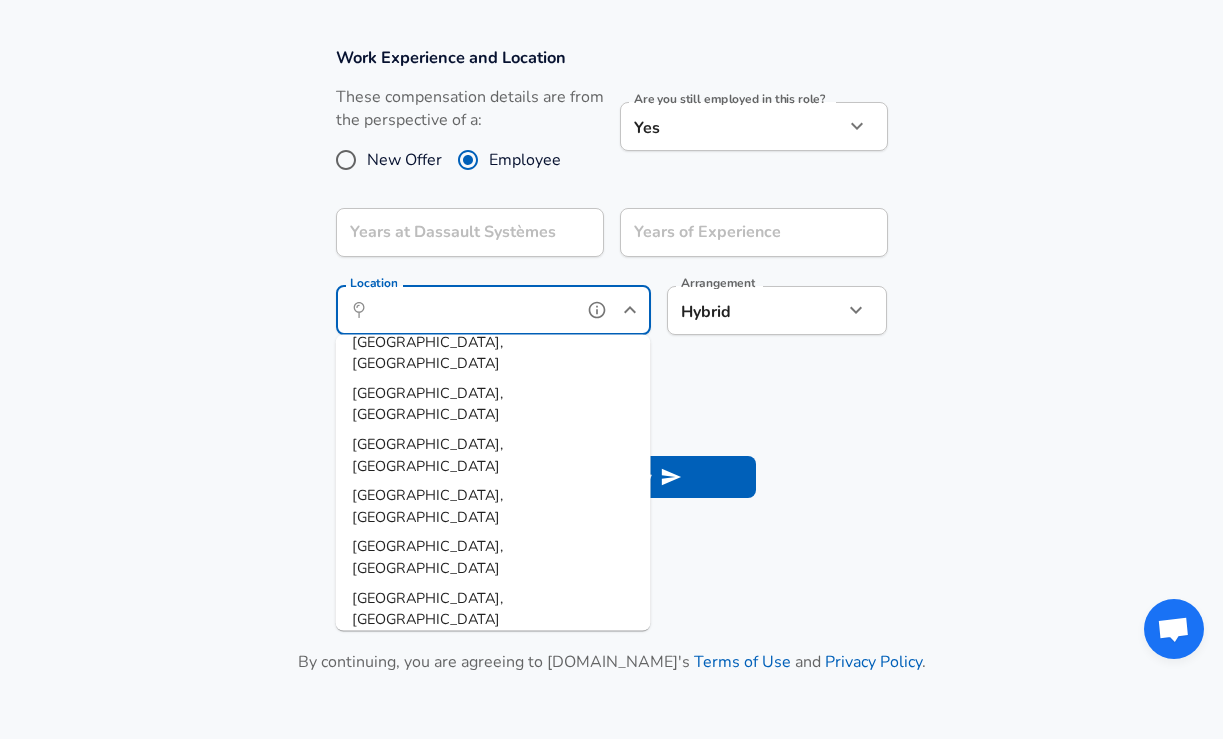 scroll, scrollTop: 46, scrollLeft: 0, axis: vertical 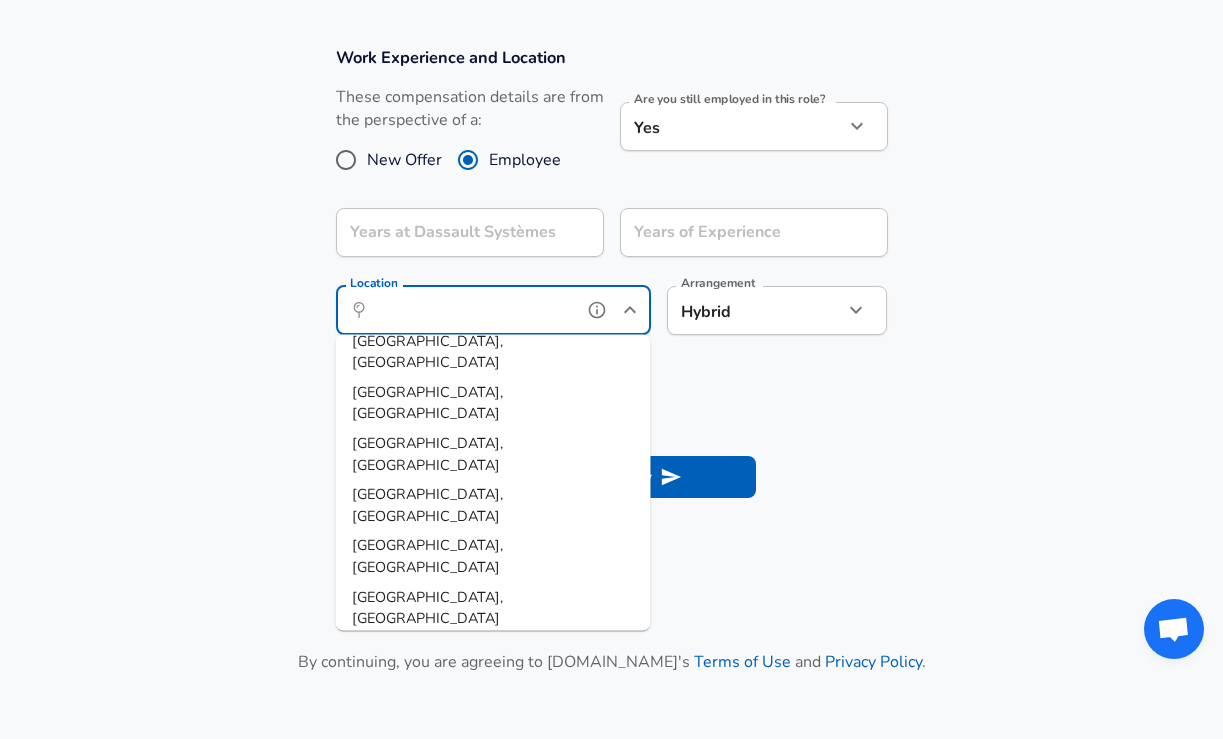 click on "[GEOGRAPHIC_DATA], [GEOGRAPHIC_DATA]" at bounding box center (427, 710) 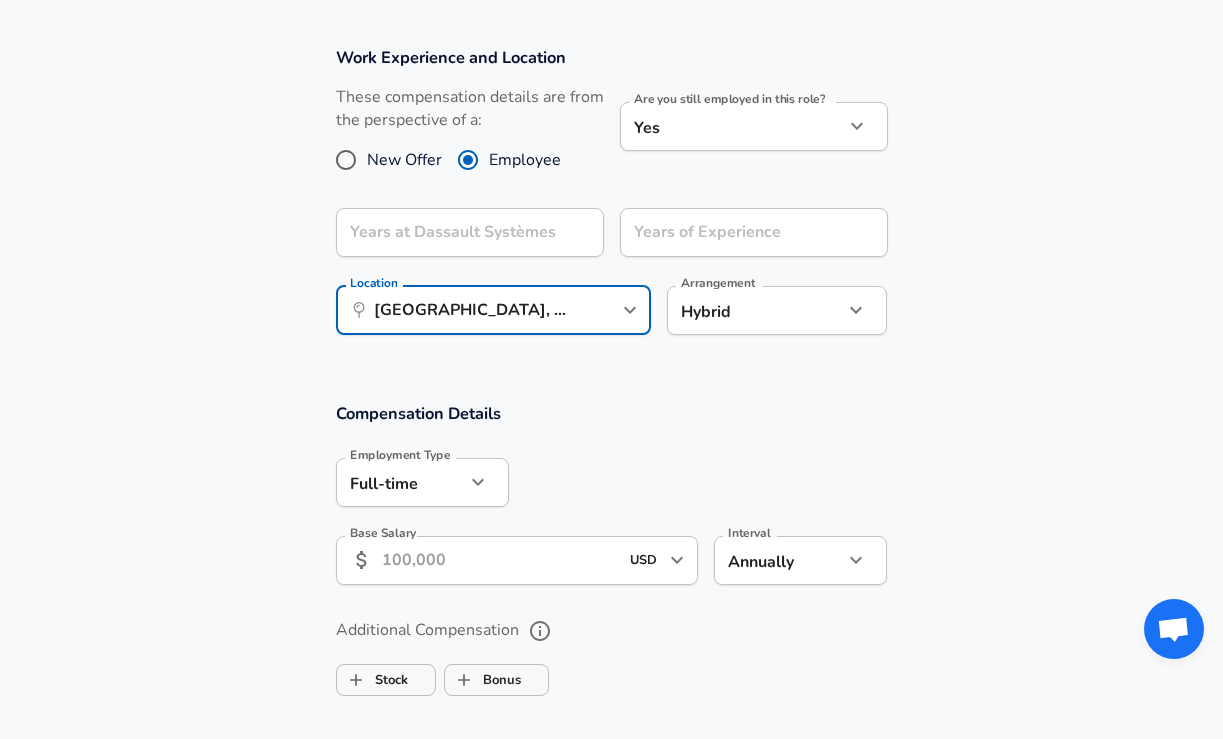 click on "Base Salary" at bounding box center [500, 560] 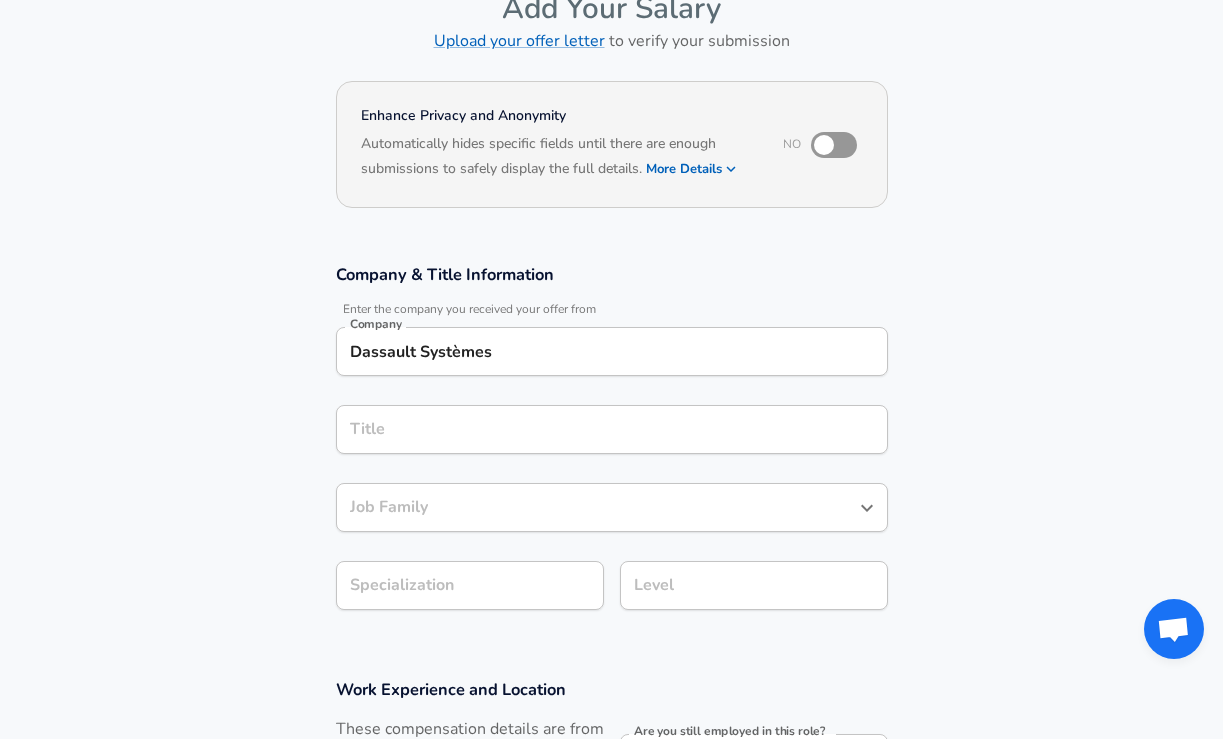 scroll, scrollTop: 114, scrollLeft: 0, axis: vertical 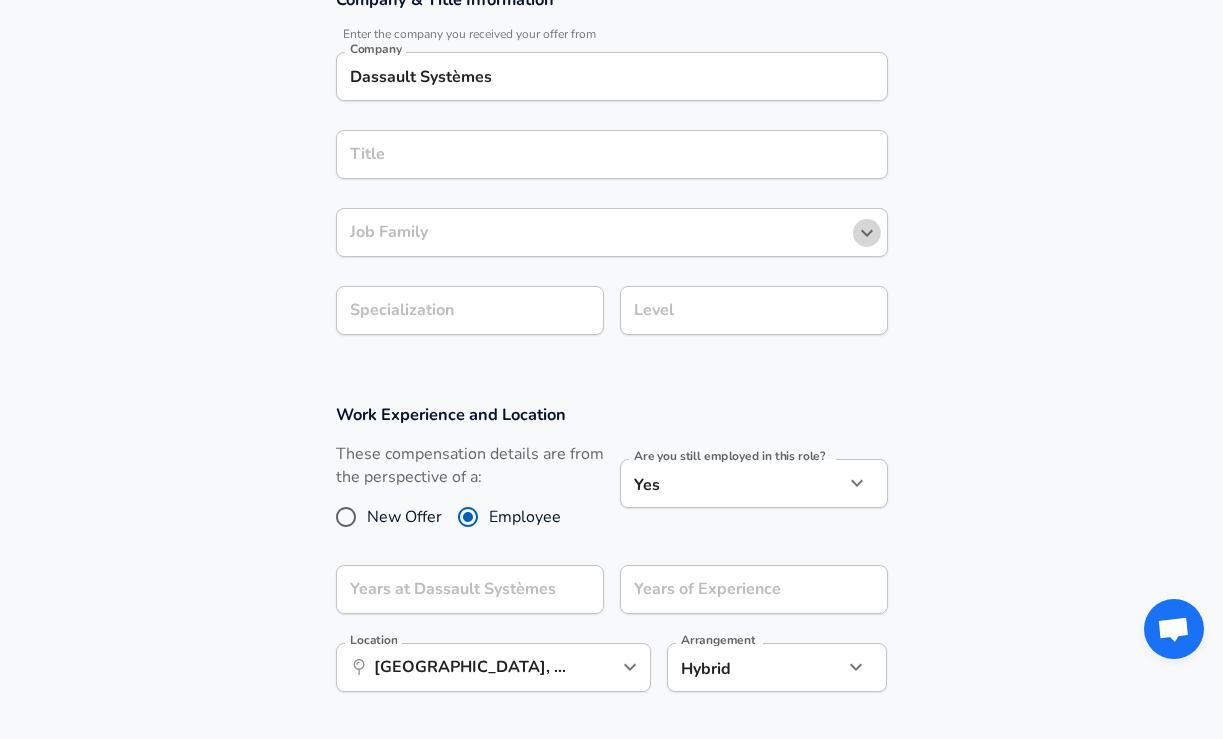 click 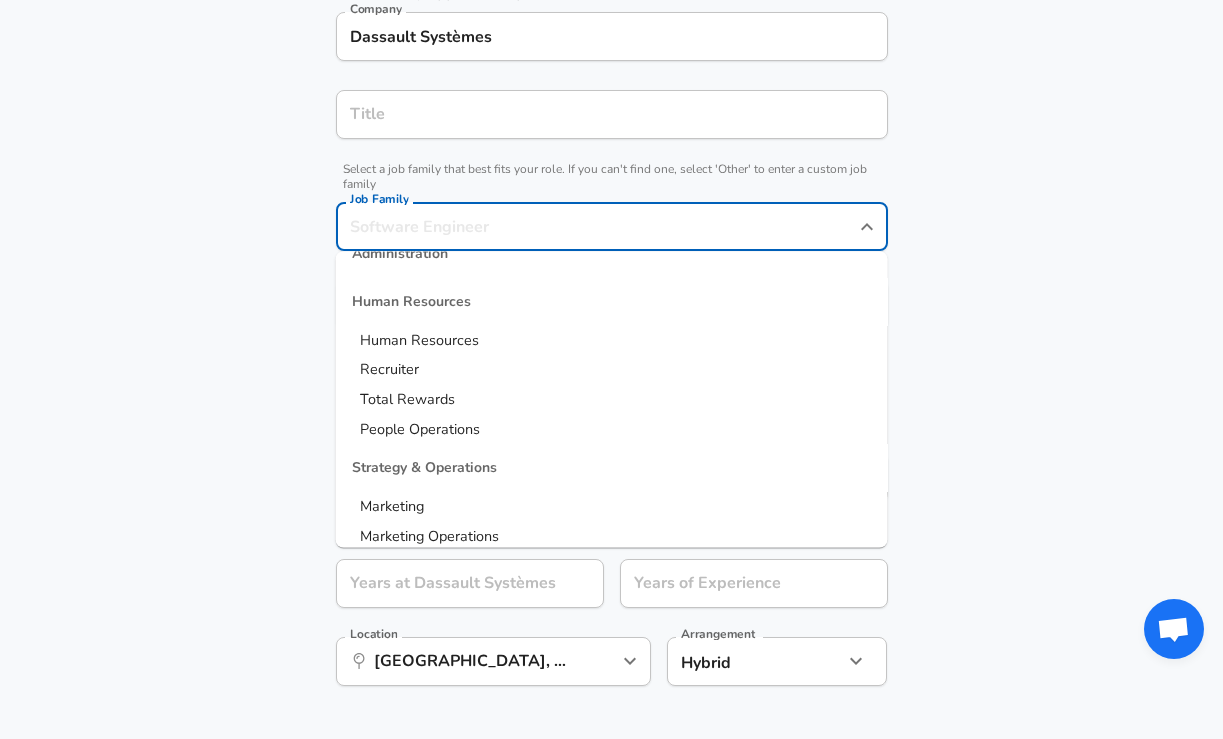 scroll, scrollTop: 2152, scrollLeft: 0, axis: vertical 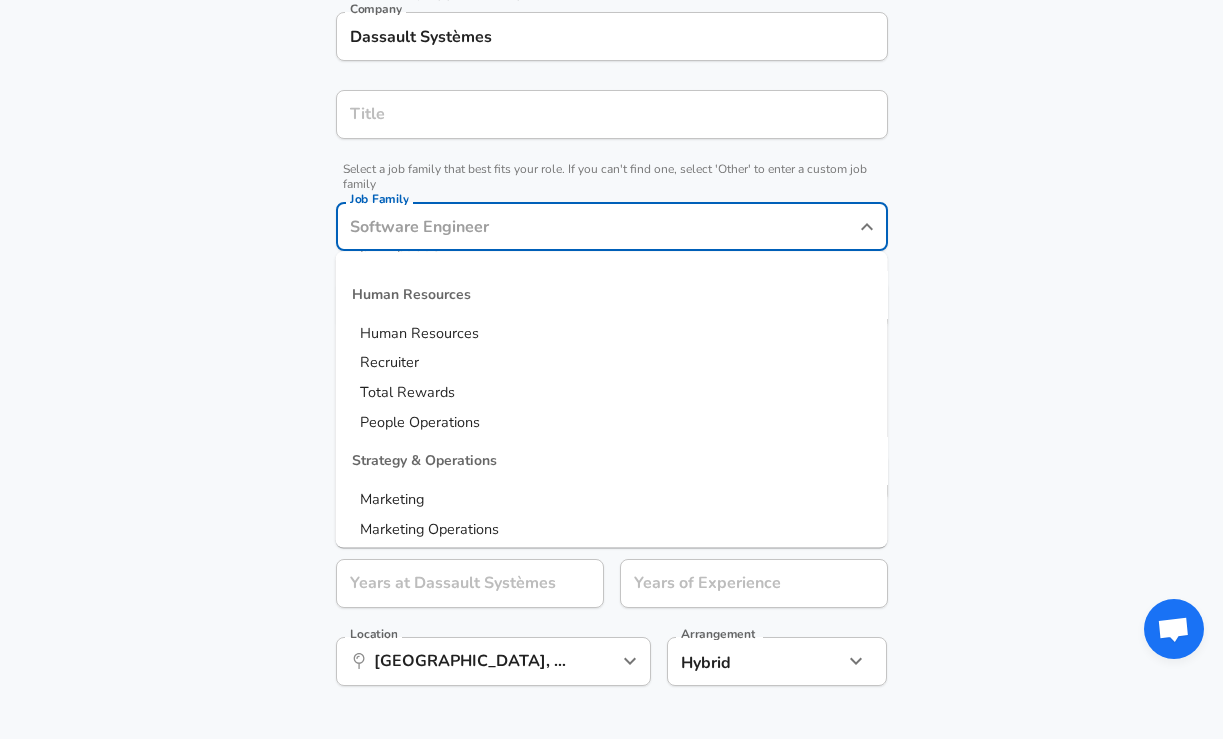 click on "Recruiter" at bounding box center (389, 363) 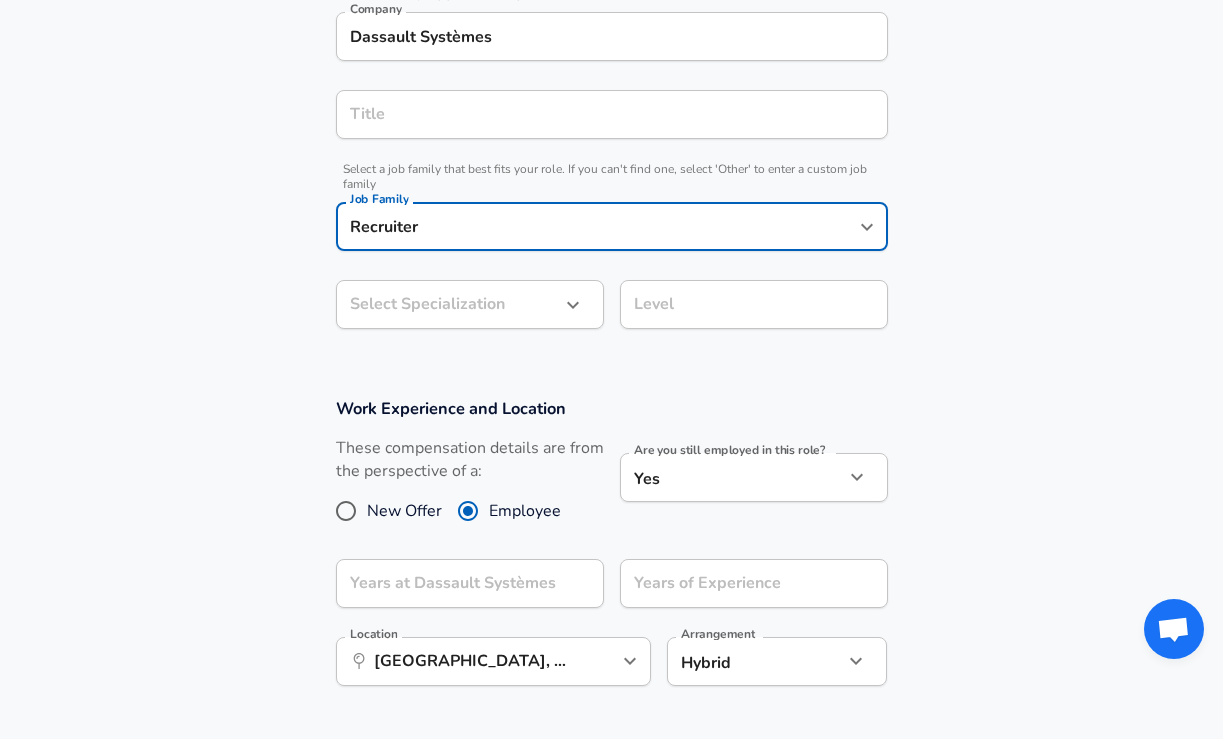click on "Restart Add Your Salary Upload your offer letter   to verify your submission Enhance Privacy and Anonymity No Automatically hides specific fields until there are enough submissions to safely display the full details.   More Details Based on your submission and the data points that we have already collected, we will automatically hide and anonymize specific fields if there aren't enough data points to remain sufficiently anonymous. Company & Title Information   Enter the company you received your offer from Company Dassault Systèmes Company Title Title   Select a job family that best fits your role. If you can't find one, select 'Other' to enter a custom job family Job Family Recruiter Job Family Select Specialization ​ Select Specialization Level Level Work Experience and Location These compensation details are from the perspective of a: New Offer Employee Are you still employed in this role? Yes yes Are you still employed in this role? Years at Dassault Systèmes Years at Dassault Systèmes Location ​" at bounding box center (611, -62) 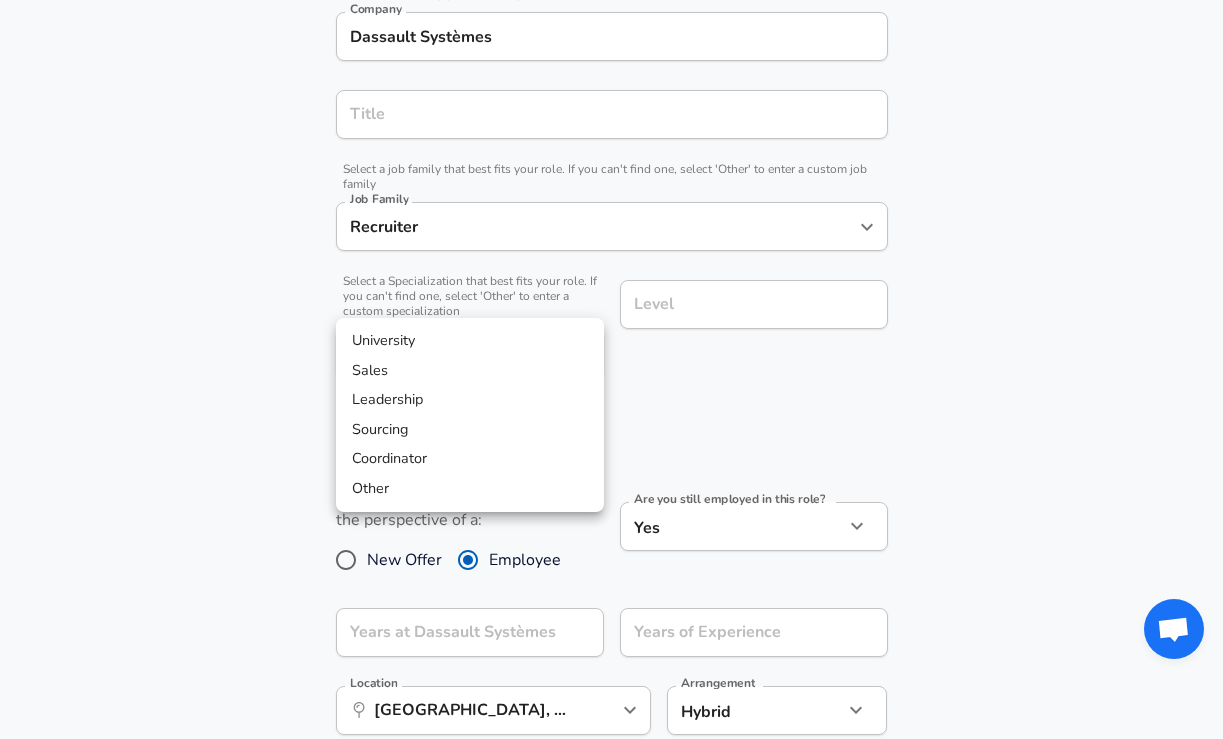 scroll, scrollTop: 491, scrollLeft: 0, axis: vertical 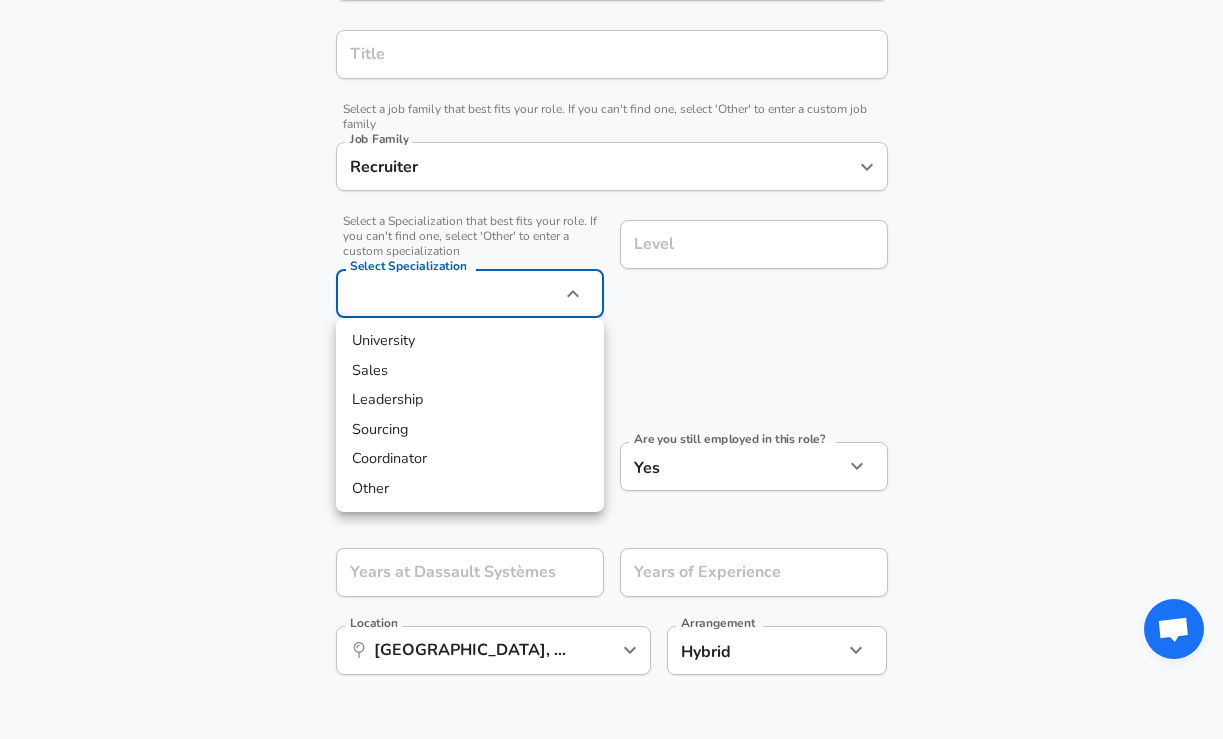 click at bounding box center [611, 369] 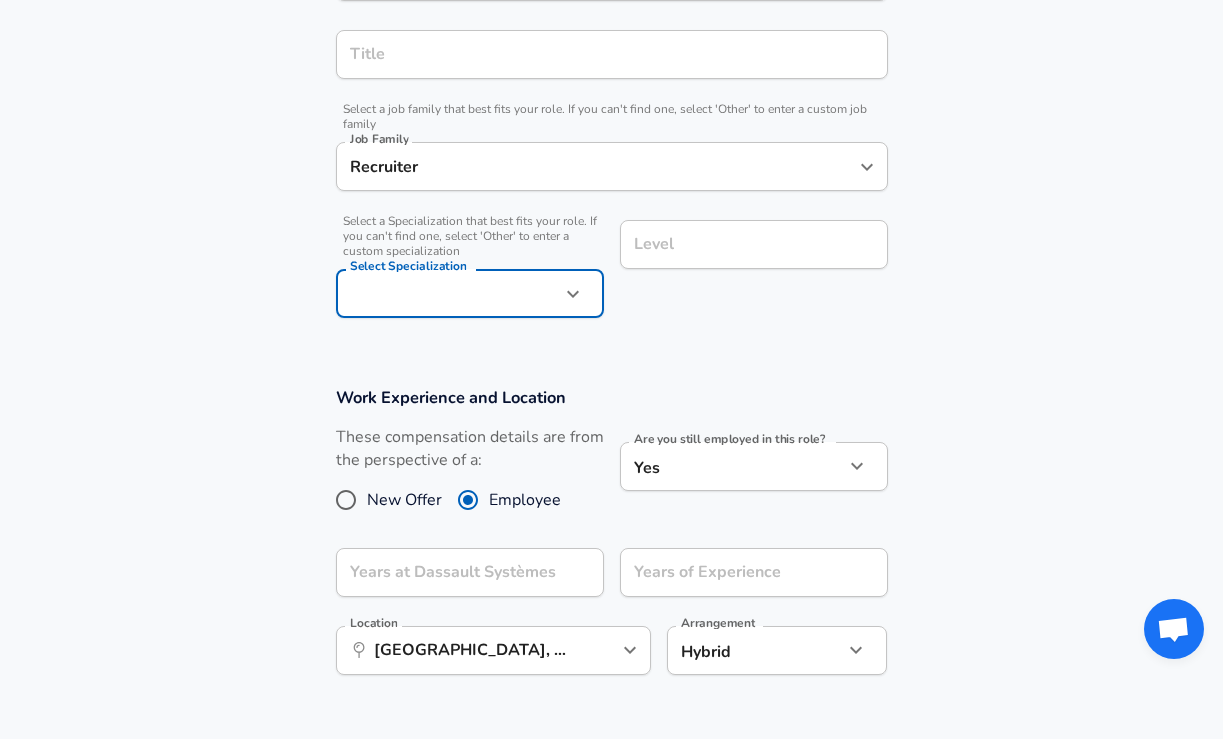 click on "University Sales Leadership Sourcing Coordinator Other" at bounding box center [611, 369] 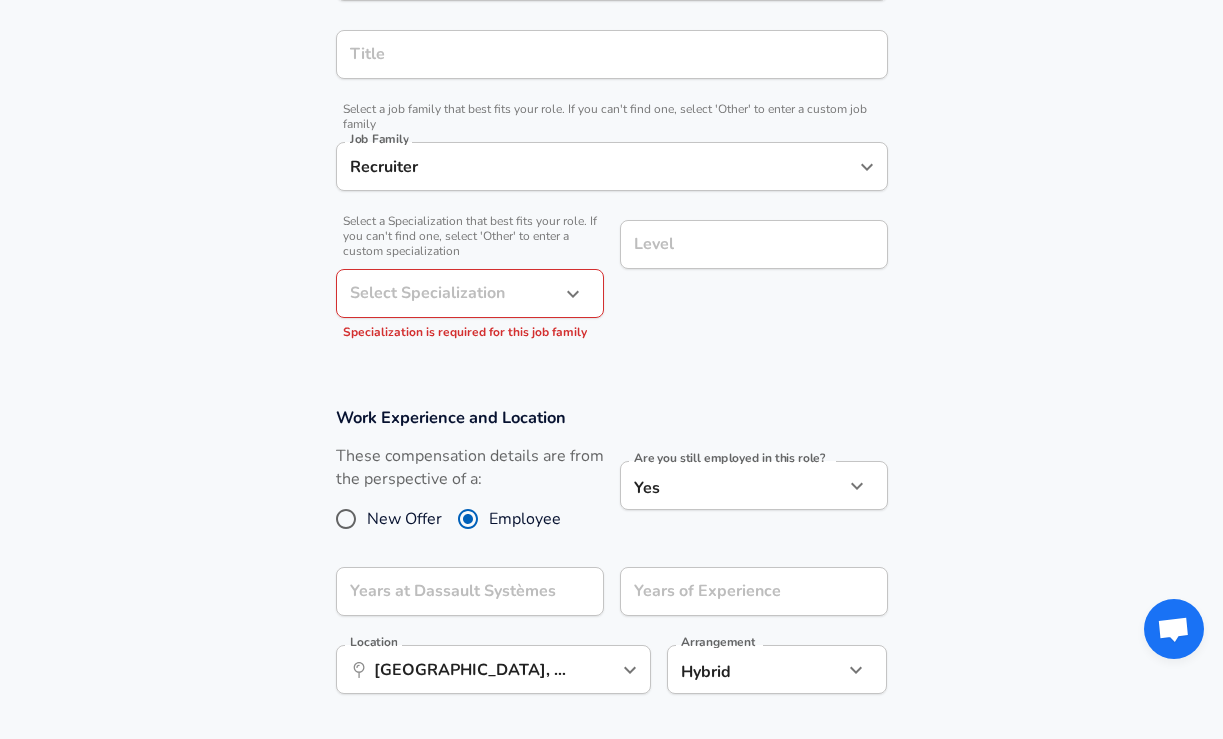 click on "Restart Add Your Salary Upload your offer letter   to verify your submission Enhance Privacy and Anonymity No Automatically hides specific fields until there are enough submissions to safely display the full details.   More Details Based on your submission and the data points that we have already collected, we will automatically hide and anonymize specific fields if there aren't enough data points to remain sufficiently anonymous. Company & Title Information   Enter the company you received your offer from Company Dassault Systèmes Company Title Title   Select a job family that best fits your role. If you can't find one, select 'Other' to enter a custom job family Job Family Recruiter Job Family   Select a Specialization that best fits your role. If you can't find one, select 'Other' to enter a custom specialization Select Specialization ​ Select Specialization Specialization is required for this job family Level Level Work Experience and Location These compensation details are from the perspective of a:" at bounding box center (611, -122) 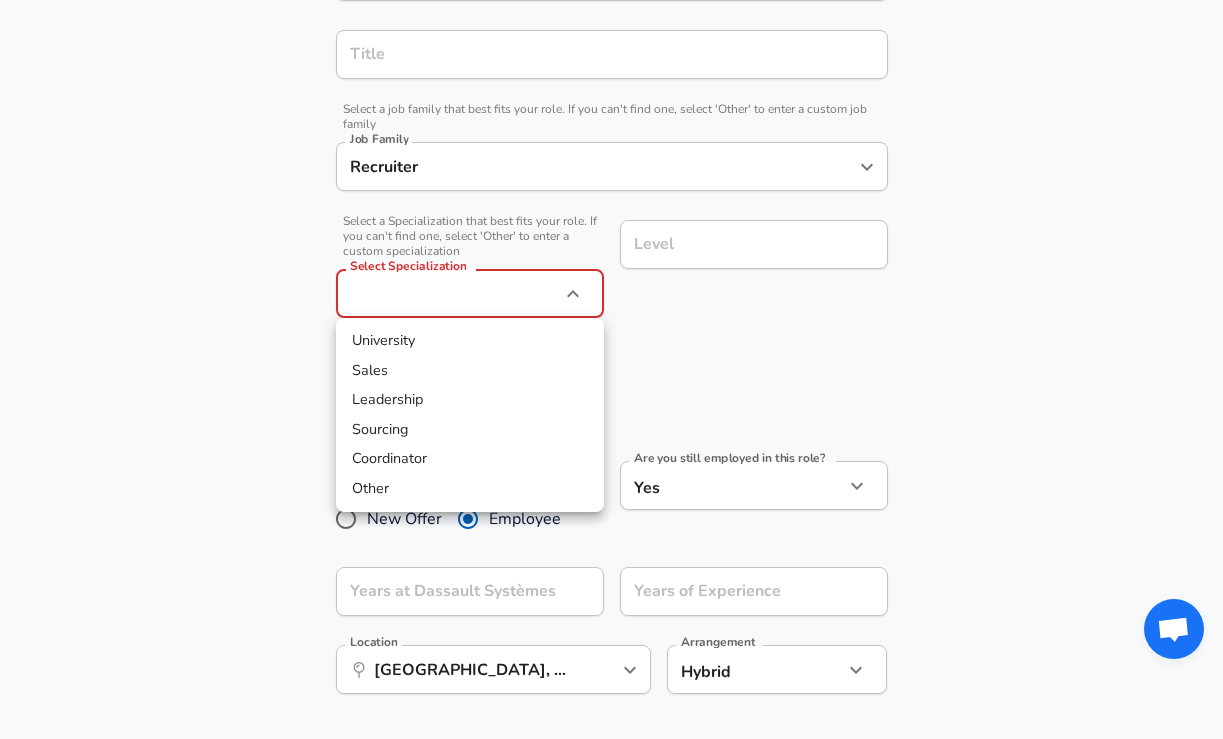 click at bounding box center (611, 369) 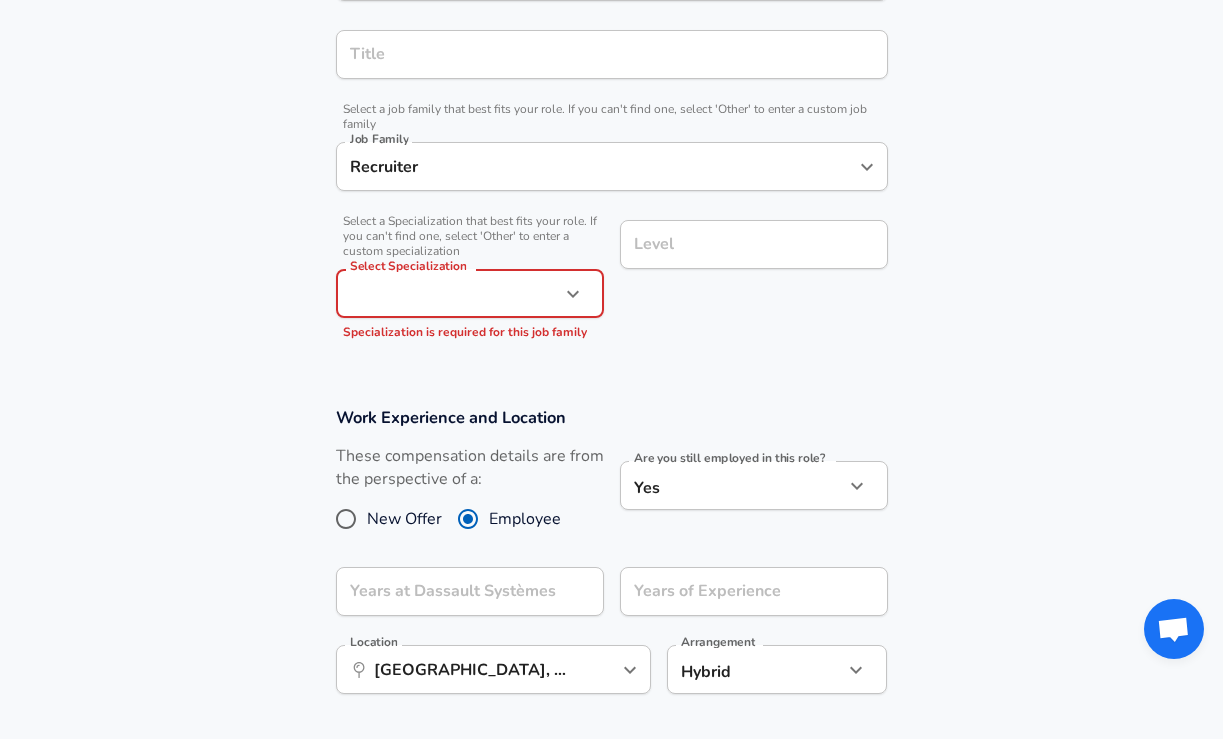 click on "Work Experience and Location These compensation details are from the perspective of a: New Offer Employee Are you still employed in this role? Yes yes Are you still employed in this role? Years at Dassault Systèmes Years at Dassault Systèmes Years of Experience Years of Experience Location ​ [GEOGRAPHIC_DATA], [GEOGRAPHIC_DATA] Location Arrangement Hybrid hybrid Arrangement" at bounding box center (611, 561) 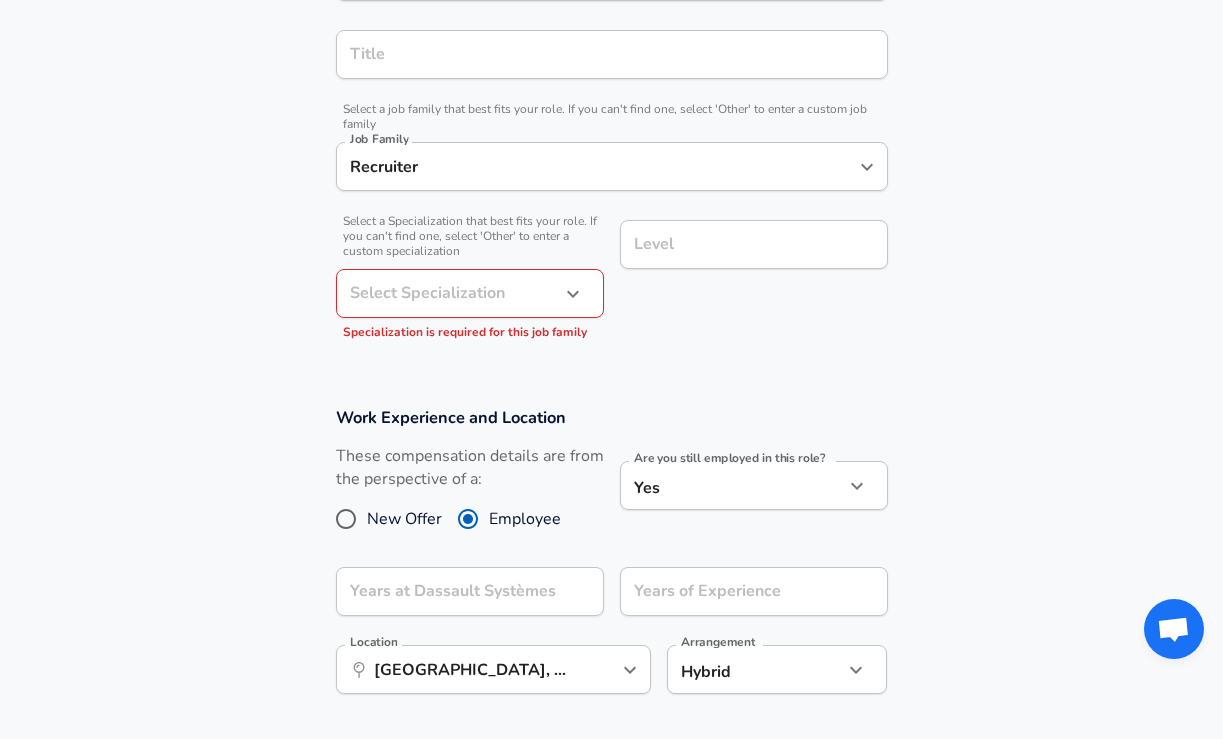 click on "Company & Title Information   Enter the company you received your offer from Company Dassault Systèmes Company Title Title   Select a job family that best fits your role. If you can't find one, select 'Other' to enter a custom job family Job Family Recruiter Job Family   Select a Specialization that best fits your role. If you can't find one, select 'Other' to enter a custom specialization Select Specialization ​ Select Specialization Specialization is required for this job family Level Level" at bounding box center [611, 124] 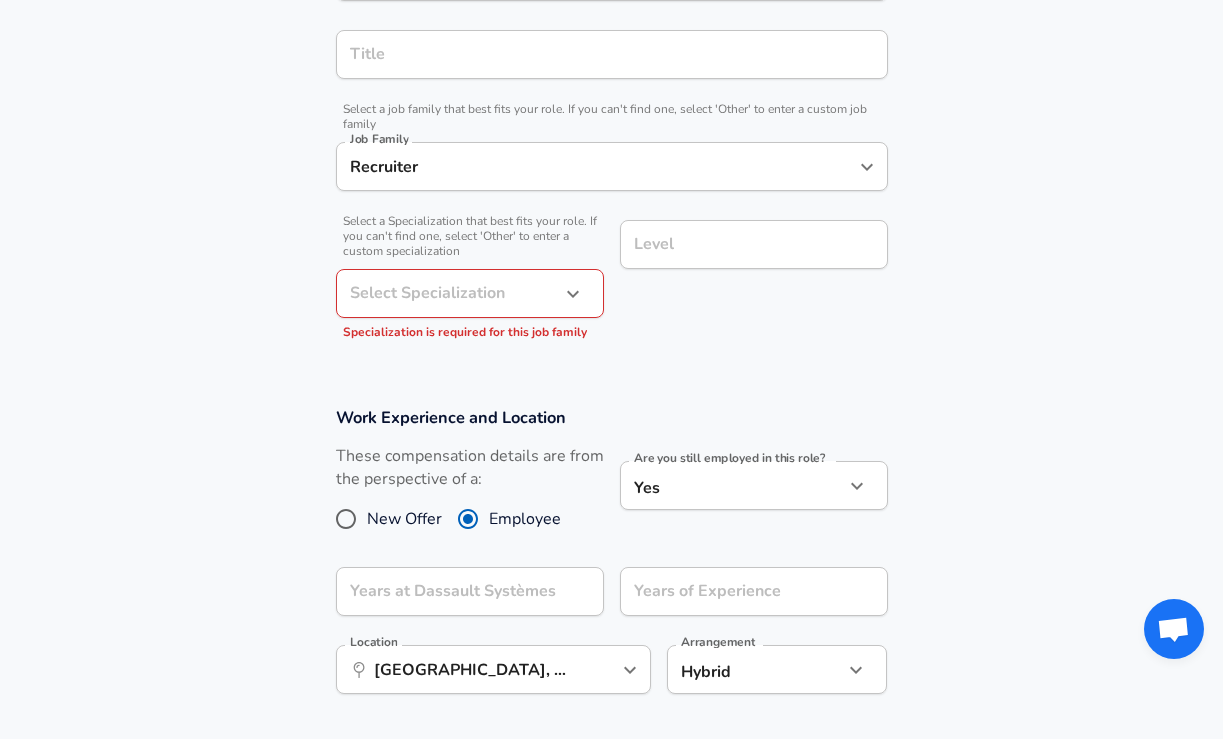 click at bounding box center (573, 294) 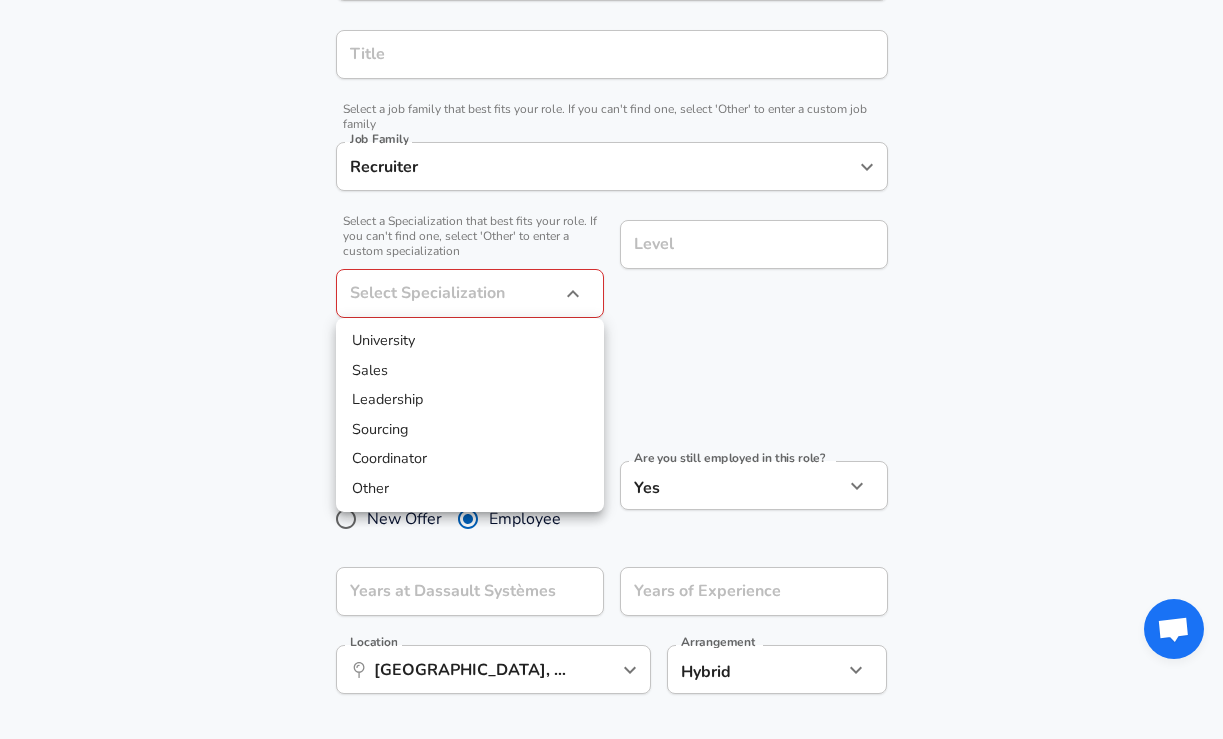 click on "Sales" at bounding box center [470, 371] 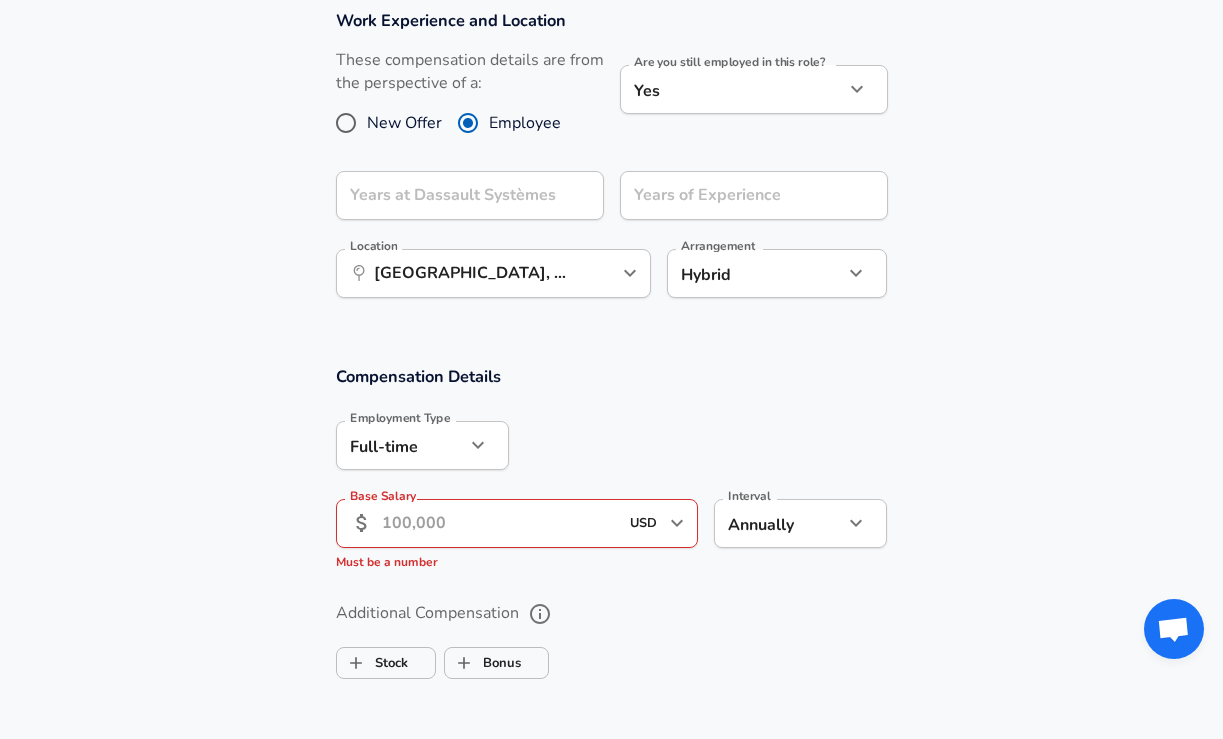 scroll, scrollTop: 869, scrollLeft: 0, axis: vertical 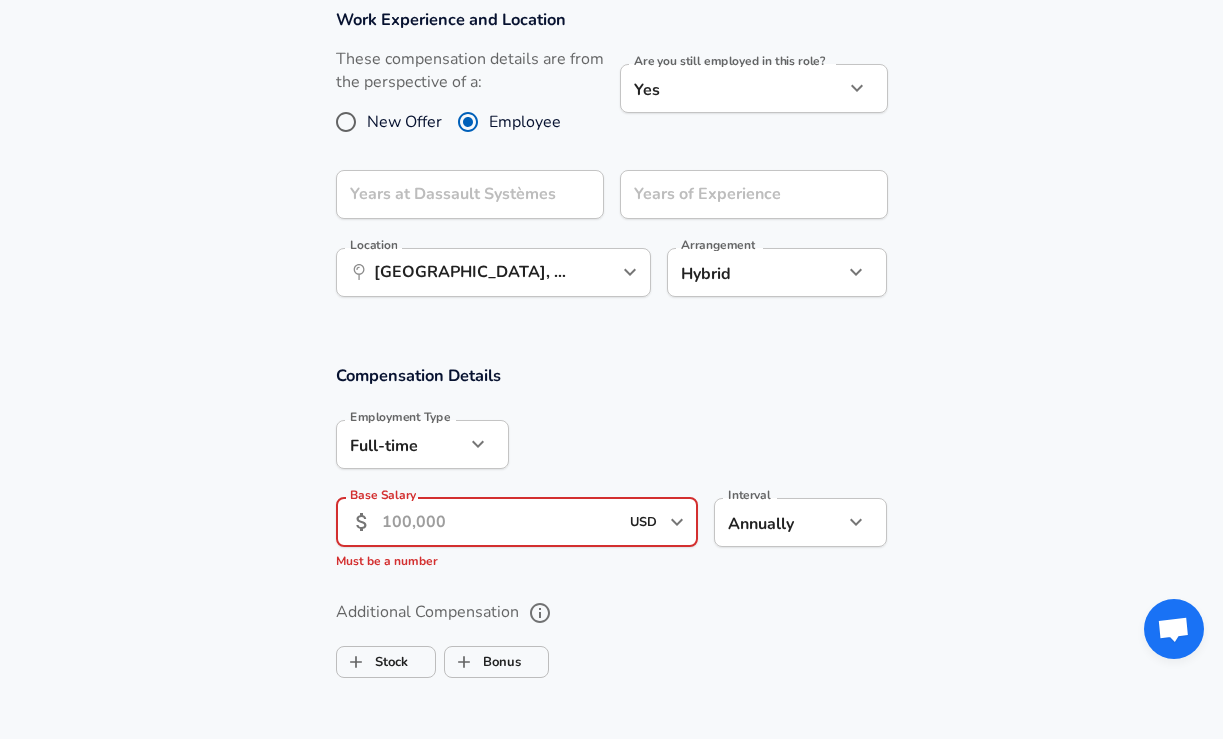 click on "Base Salary" at bounding box center (500, 522) 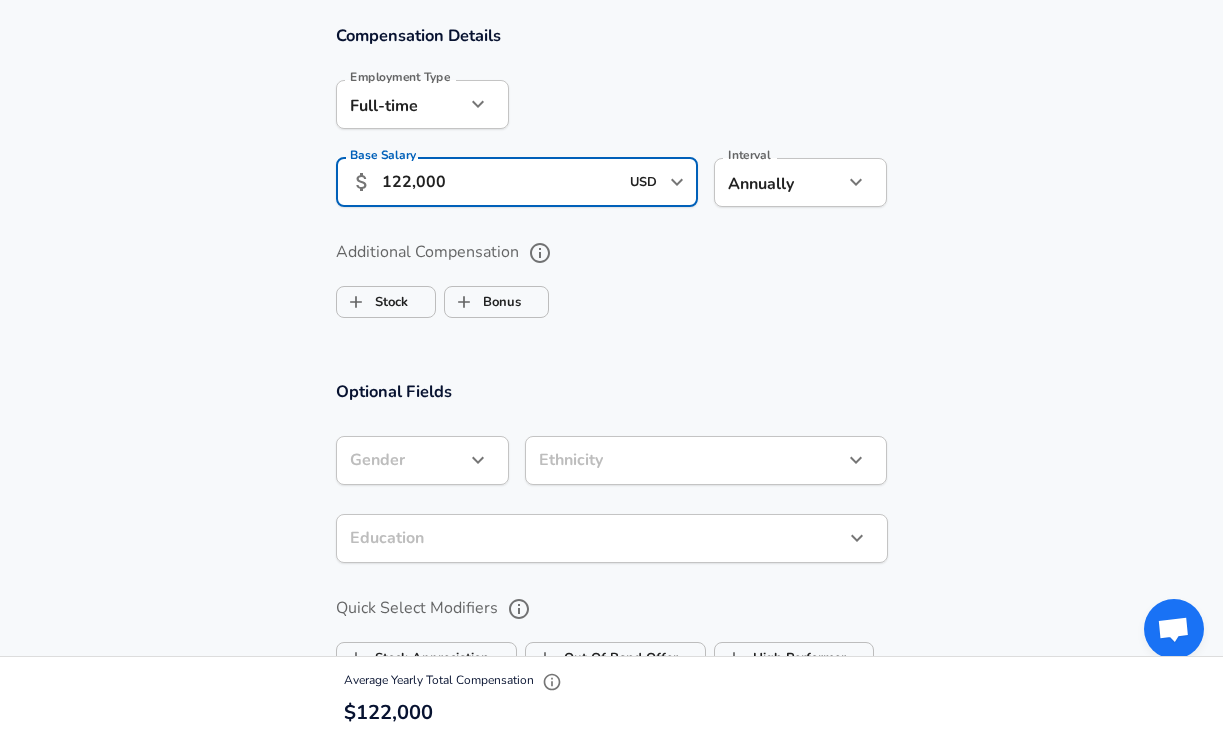 scroll, scrollTop: 1207, scrollLeft: 0, axis: vertical 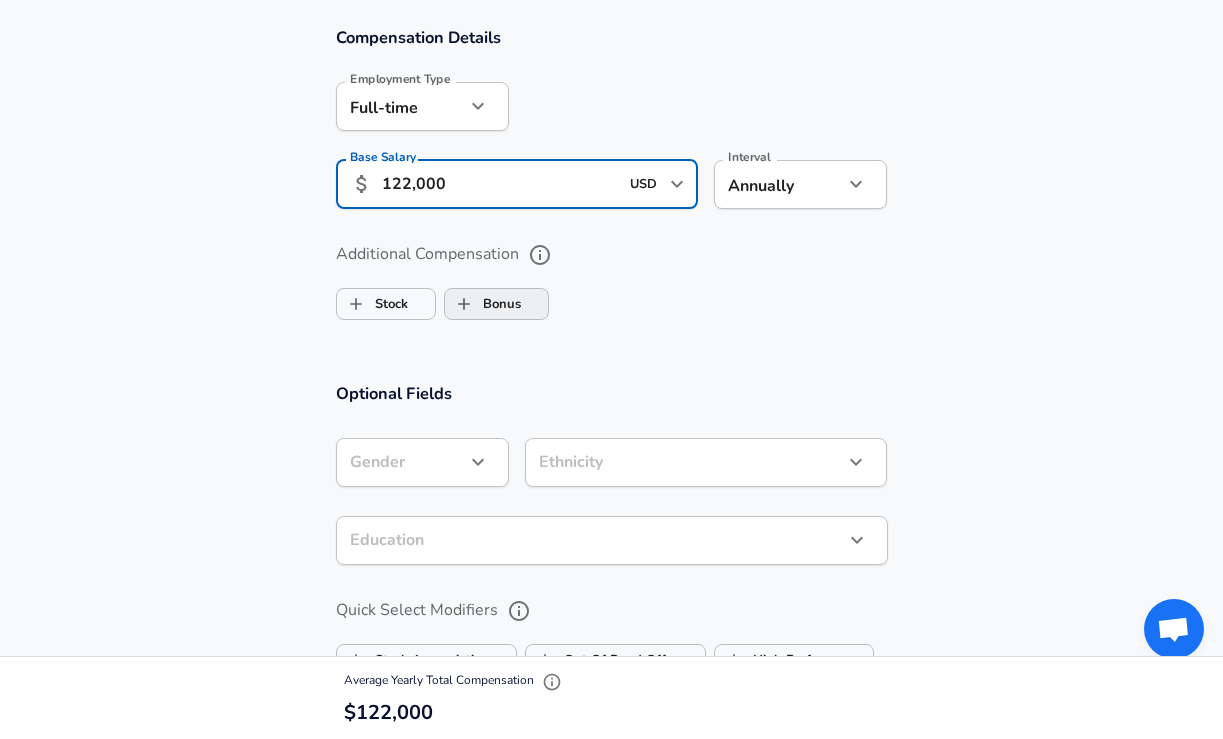type on "122,000" 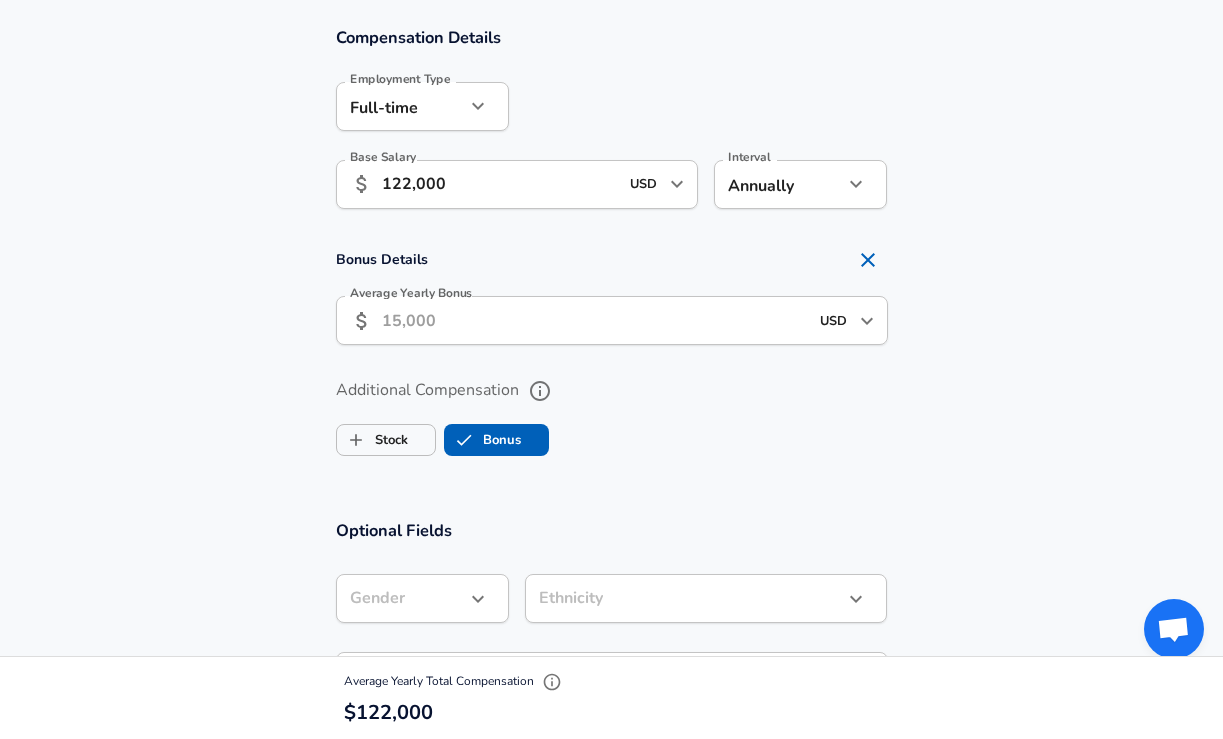 click on "Average Yearly Bonus" at bounding box center (595, 320) 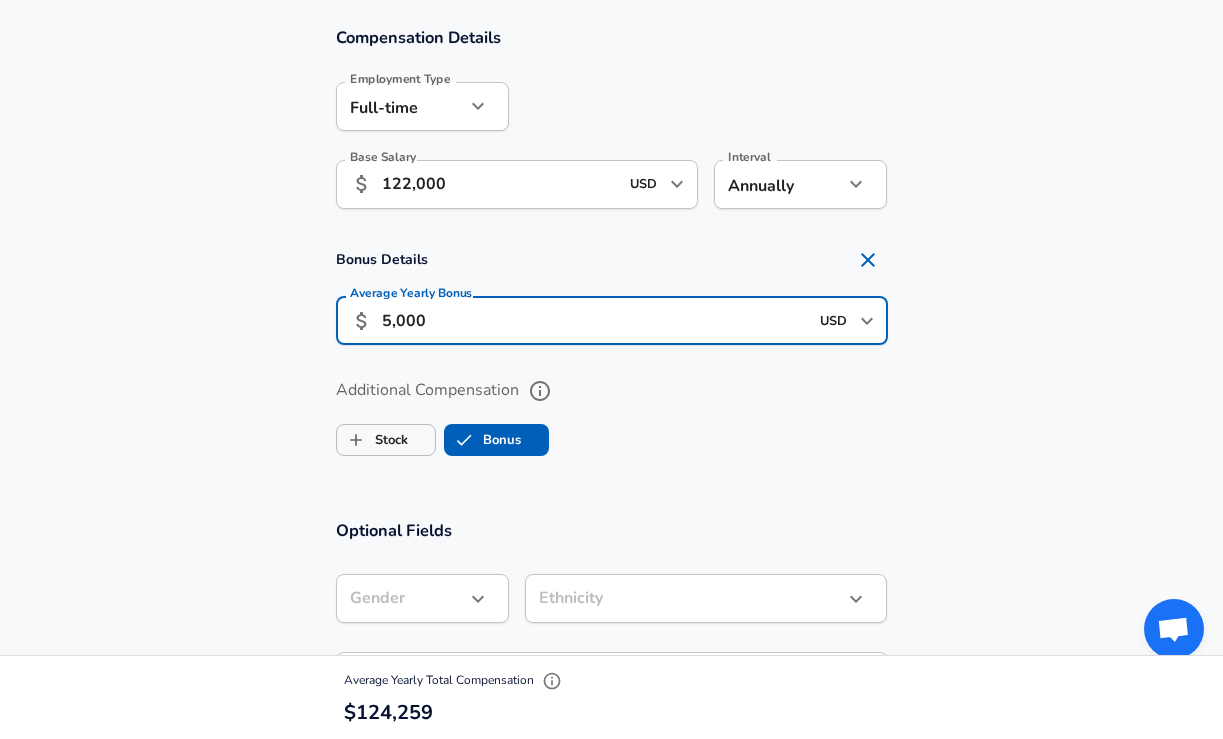 type on "5,000" 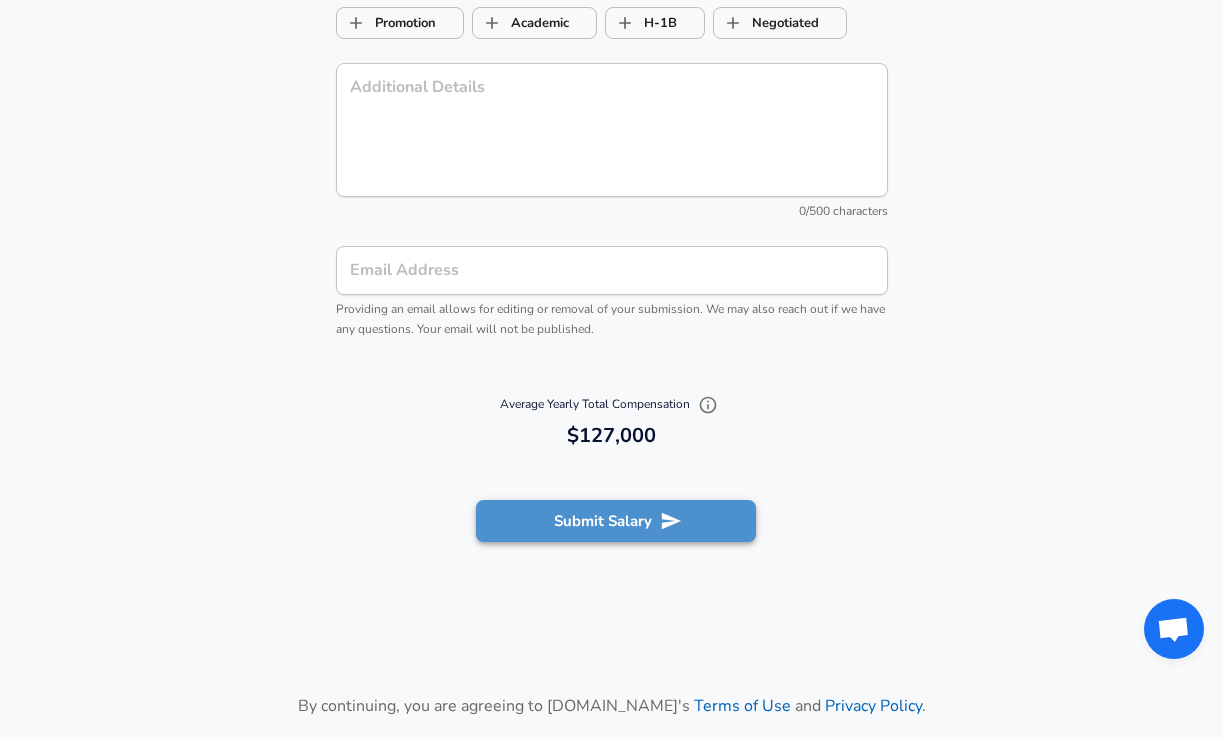 click on "Submit Salary" at bounding box center (616, 521) 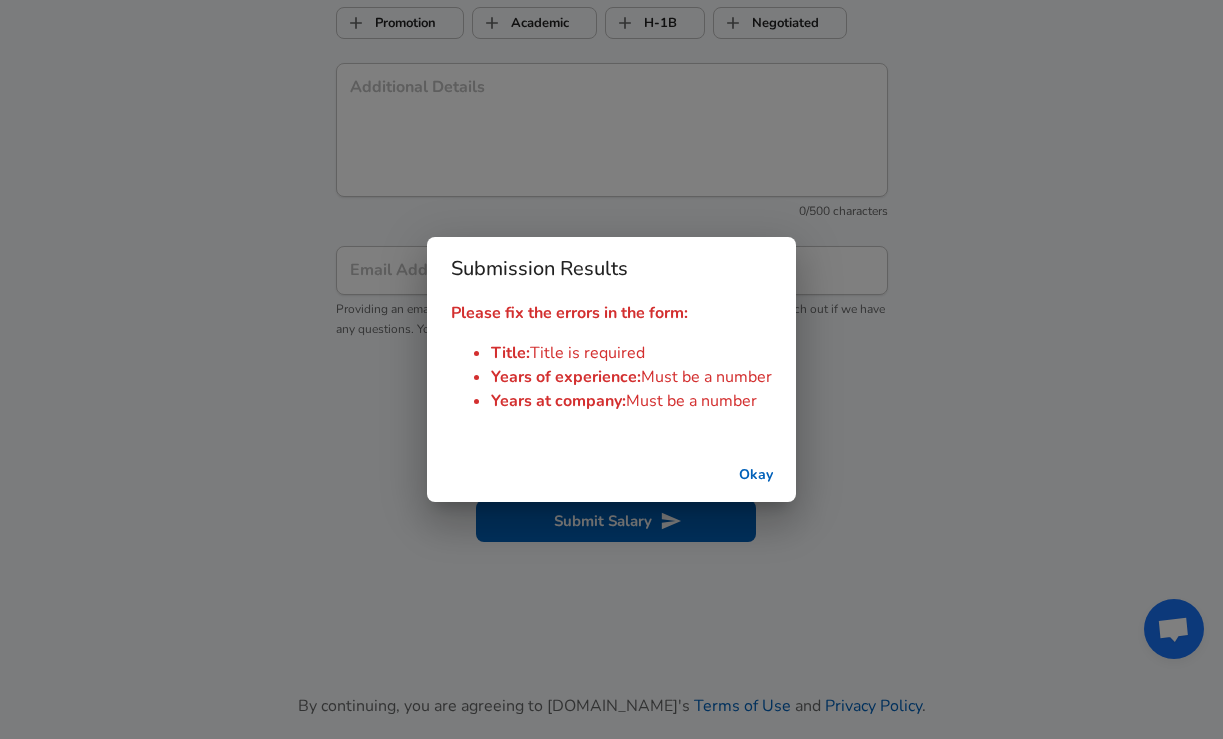 click on "Okay" at bounding box center [756, 475] 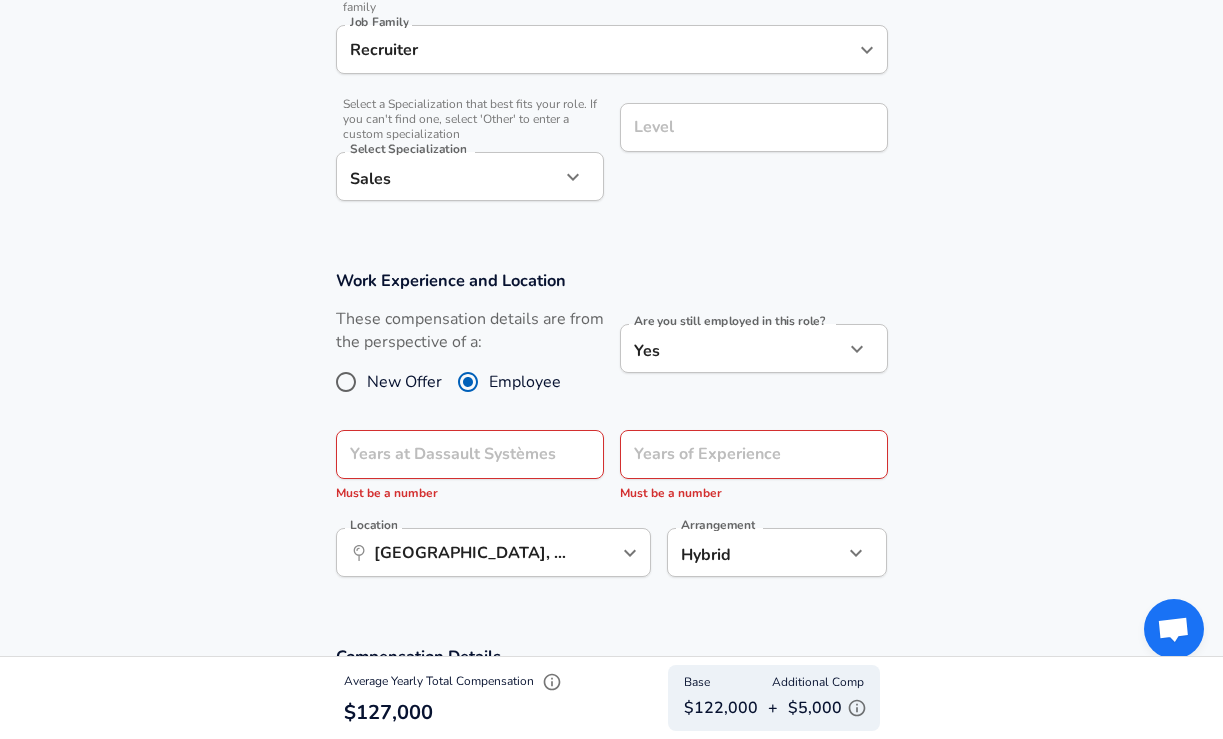 scroll, scrollTop: 0, scrollLeft: 0, axis: both 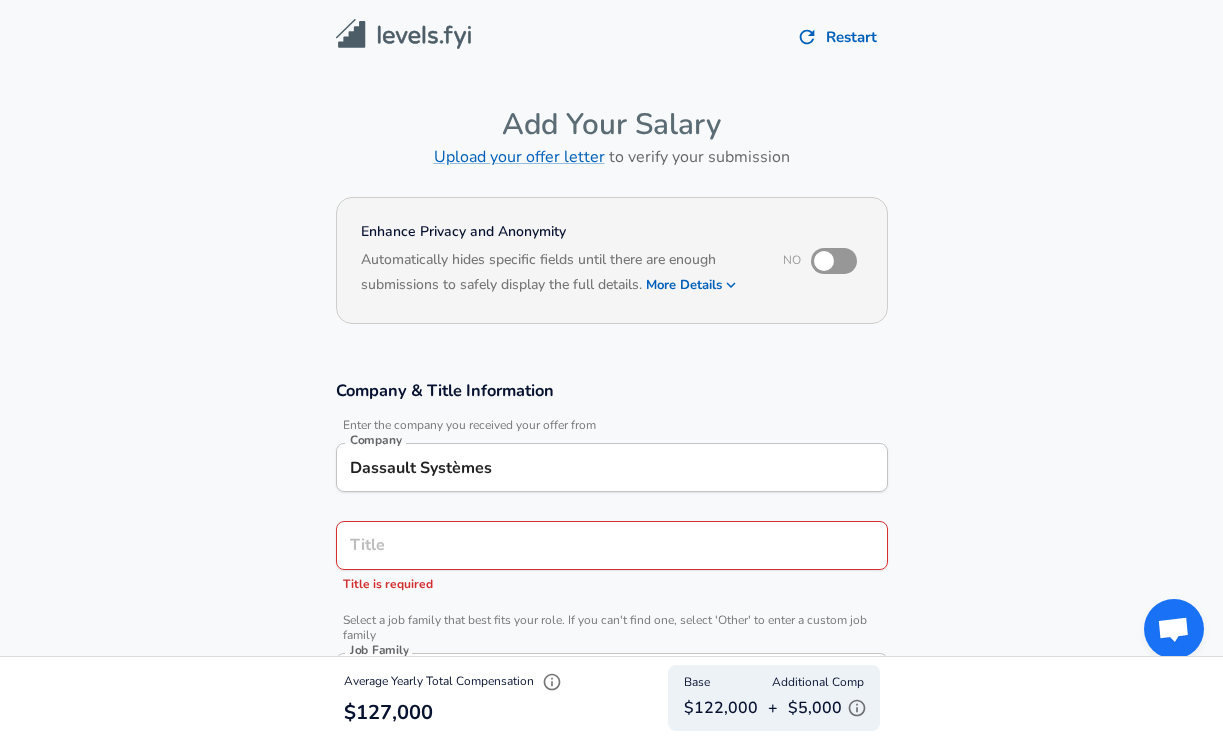 click on "Title" at bounding box center (612, 545) 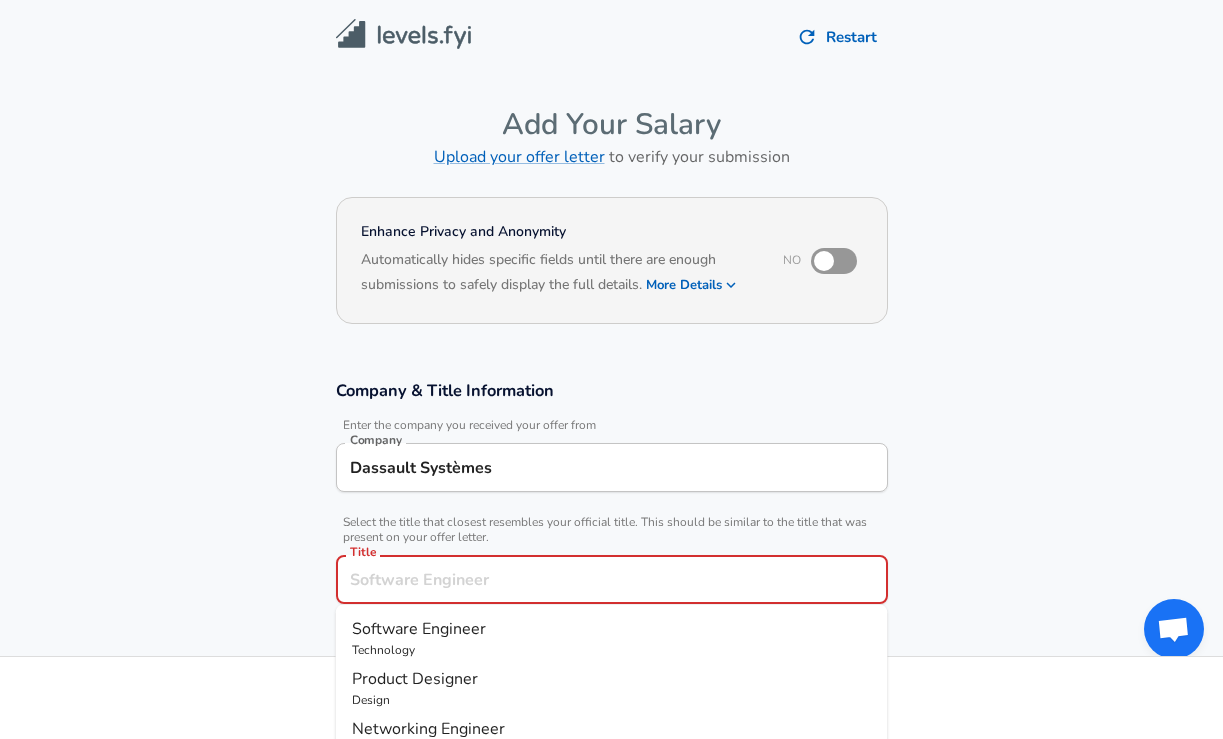 scroll, scrollTop: 40, scrollLeft: 0, axis: vertical 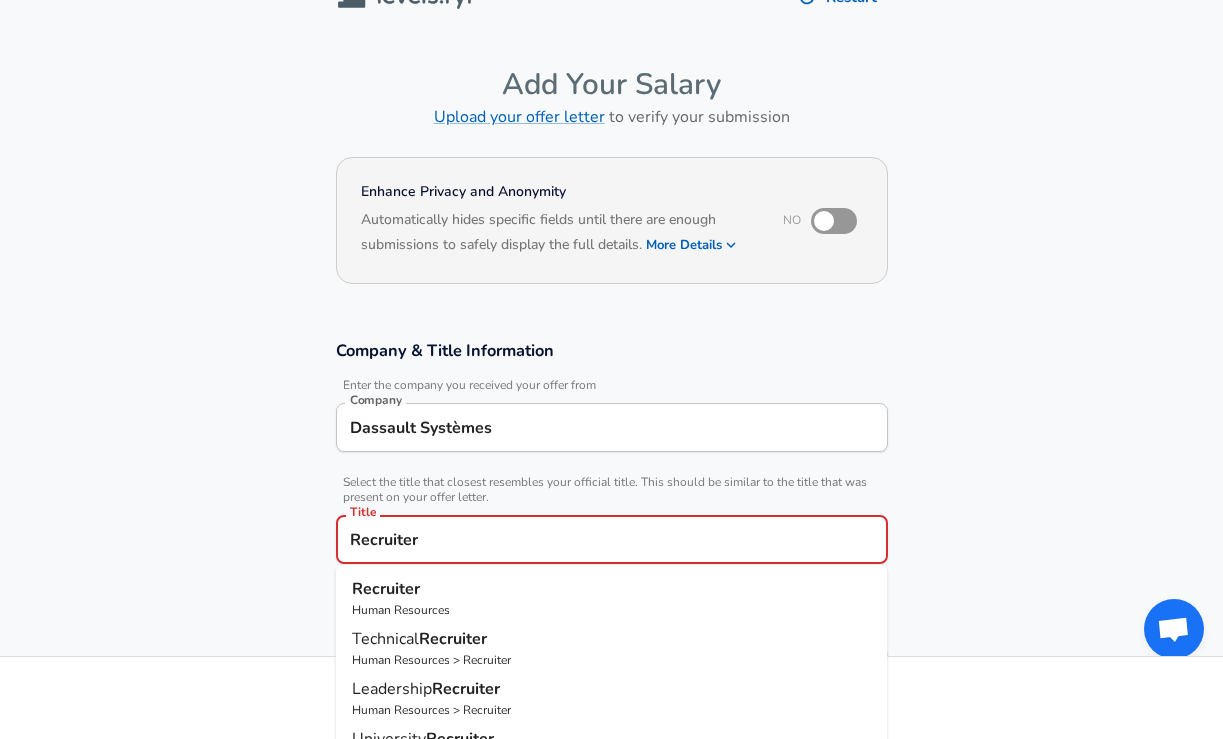 click on "Recruiter" at bounding box center (386, 589) 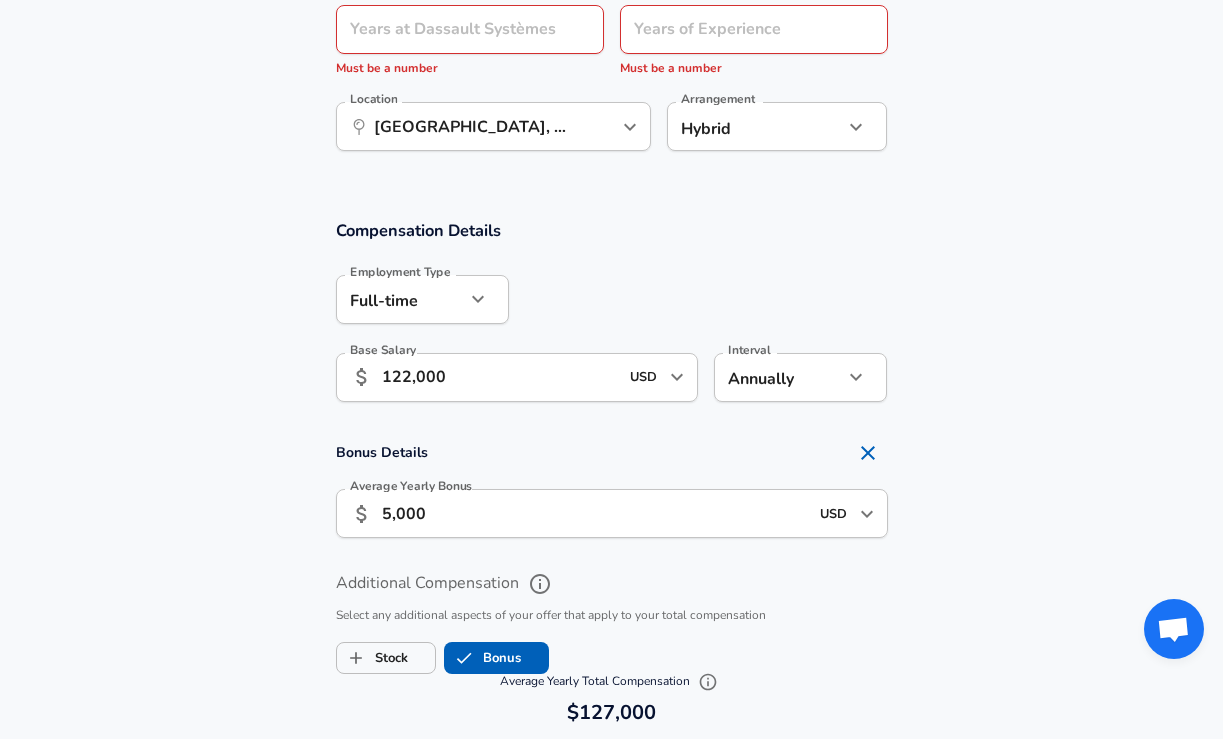 scroll, scrollTop: 2346, scrollLeft: 0, axis: vertical 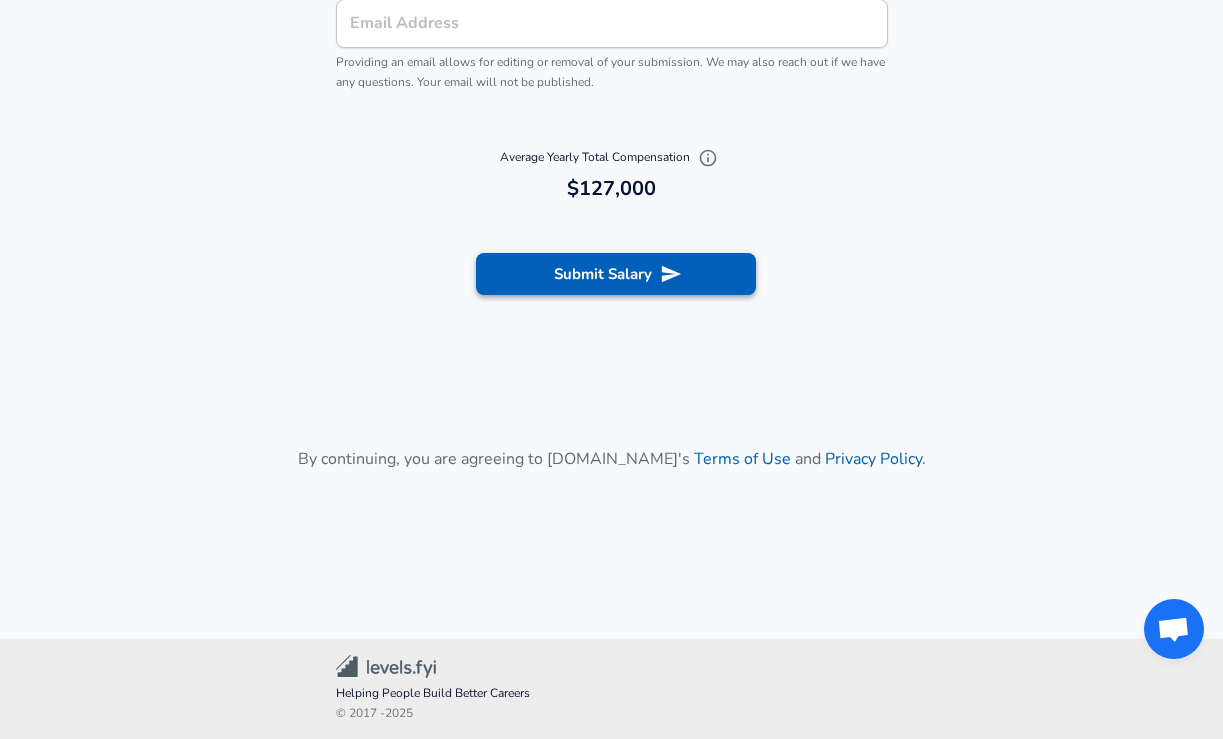 type on "Recruiter" 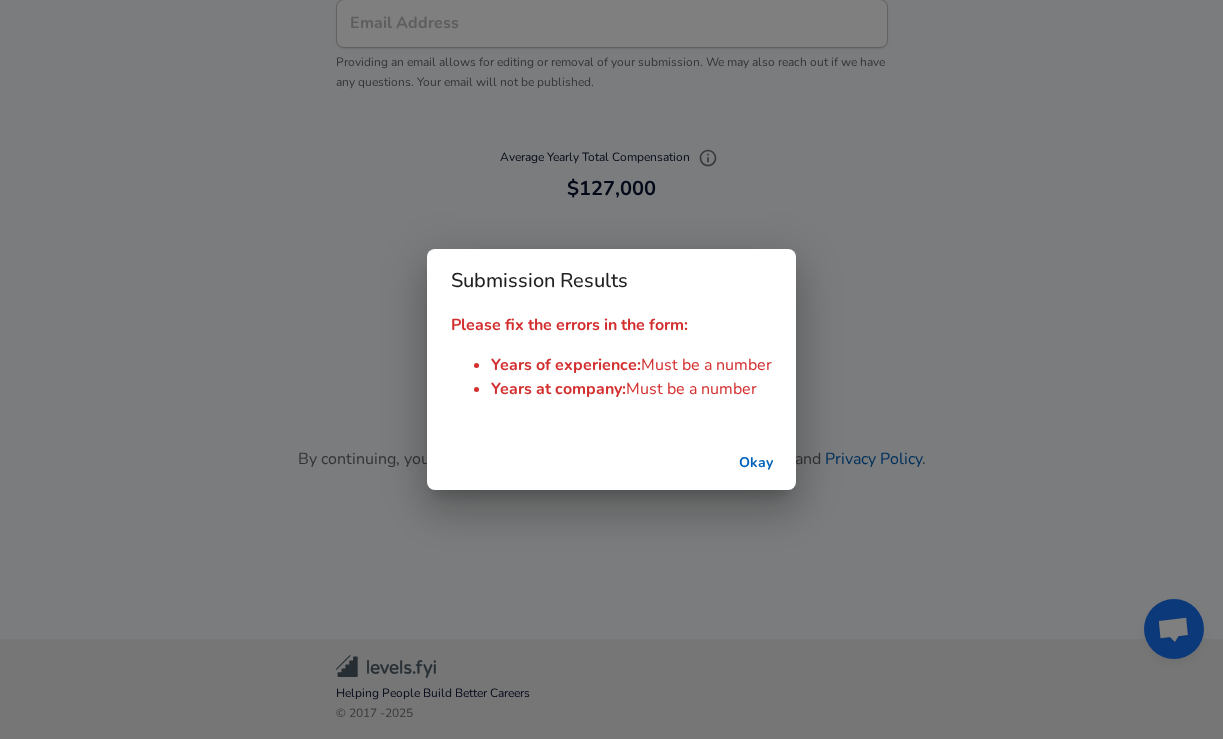 scroll, scrollTop: 0, scrollLeft: 0, axis: both 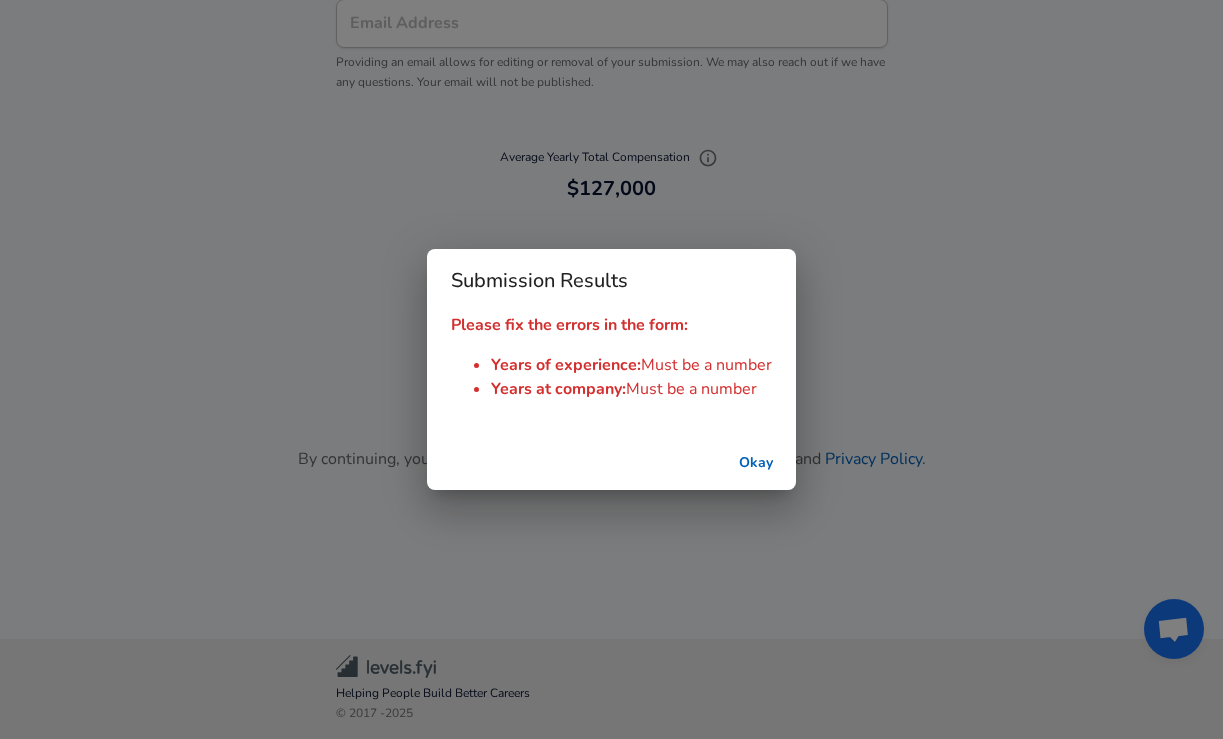 click on "Okay" at bounding box center (756, 463) 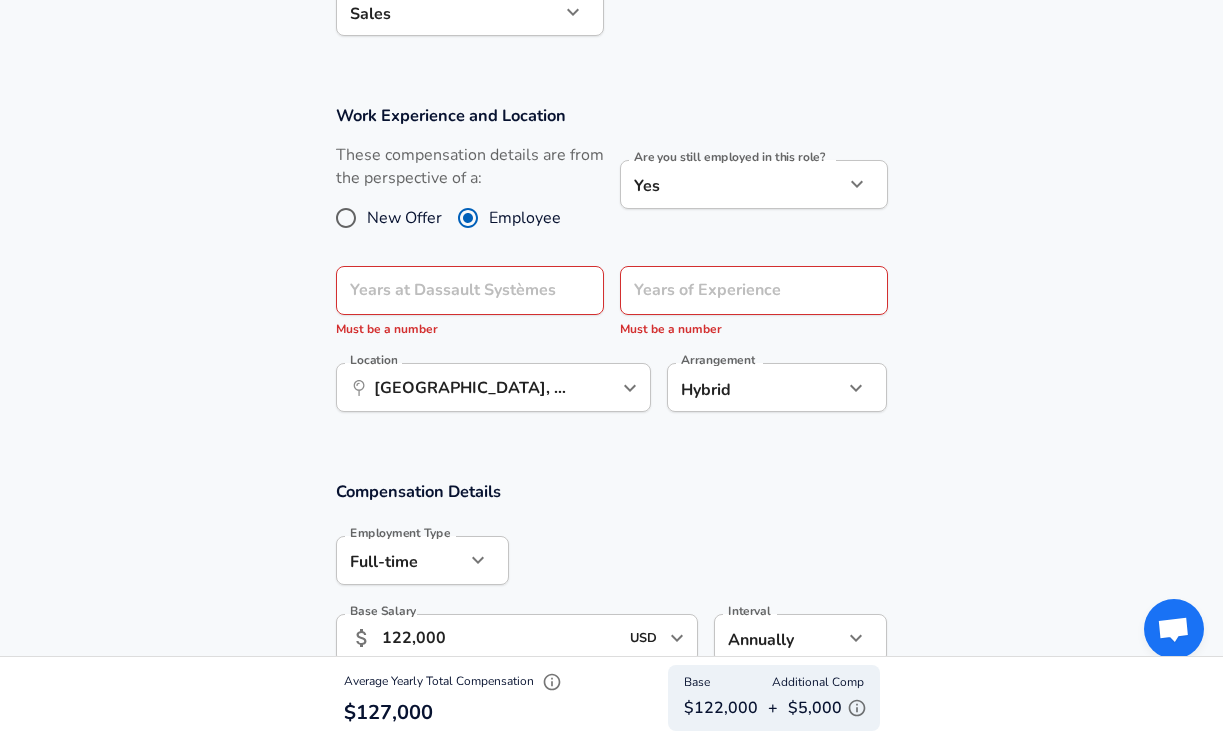 scroll, scrollTop: 838, scrollLeft: 0, axis: vertical 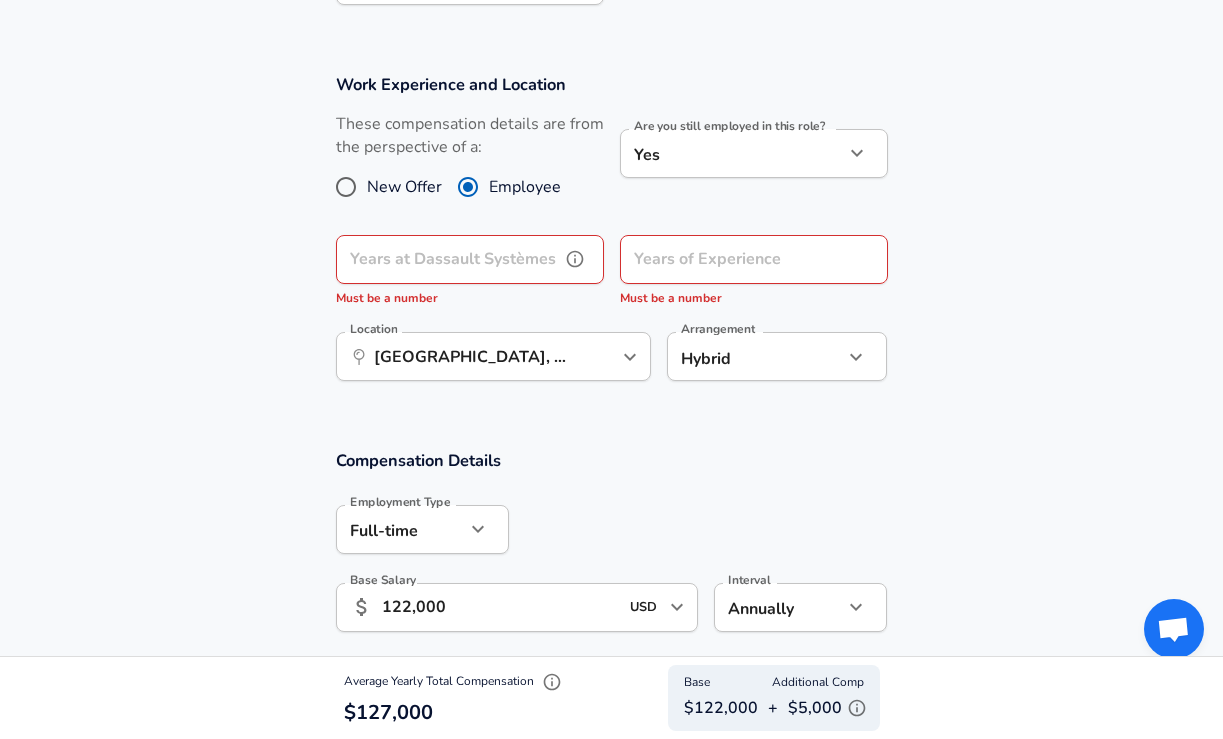 click on "Years at Dassault Systèmes" at bounding box center (448, 259) 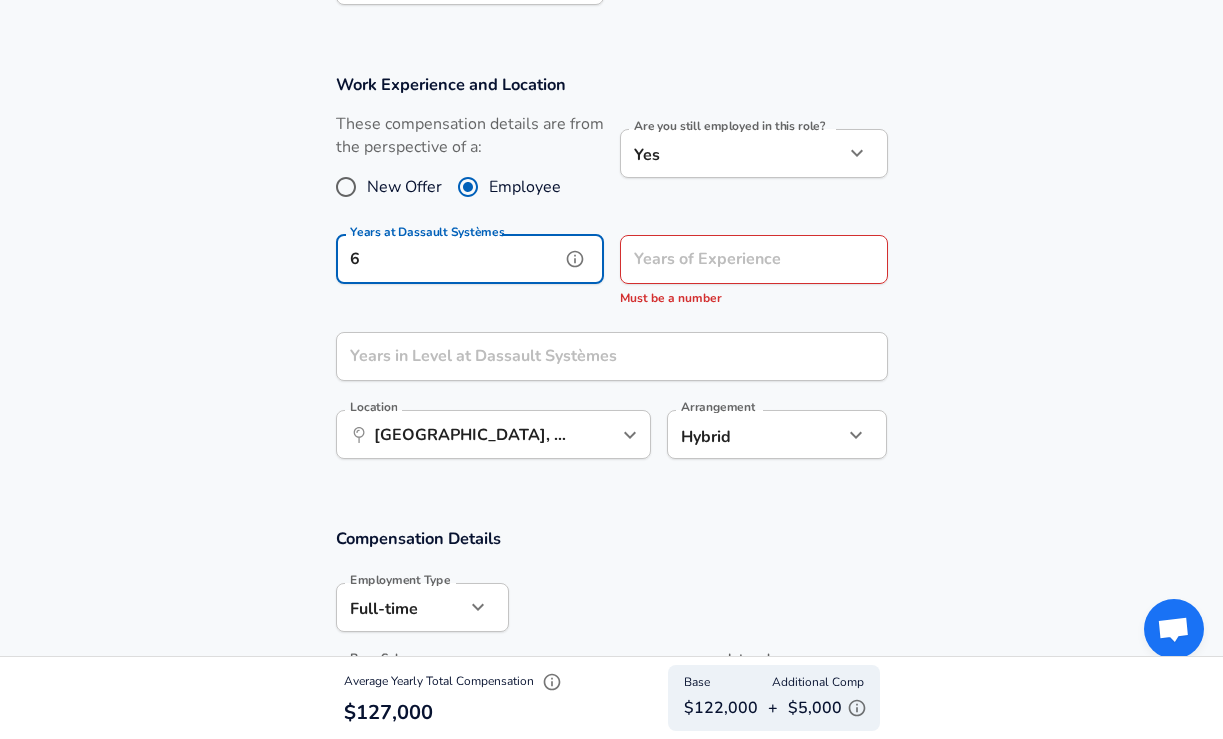 type on "6" 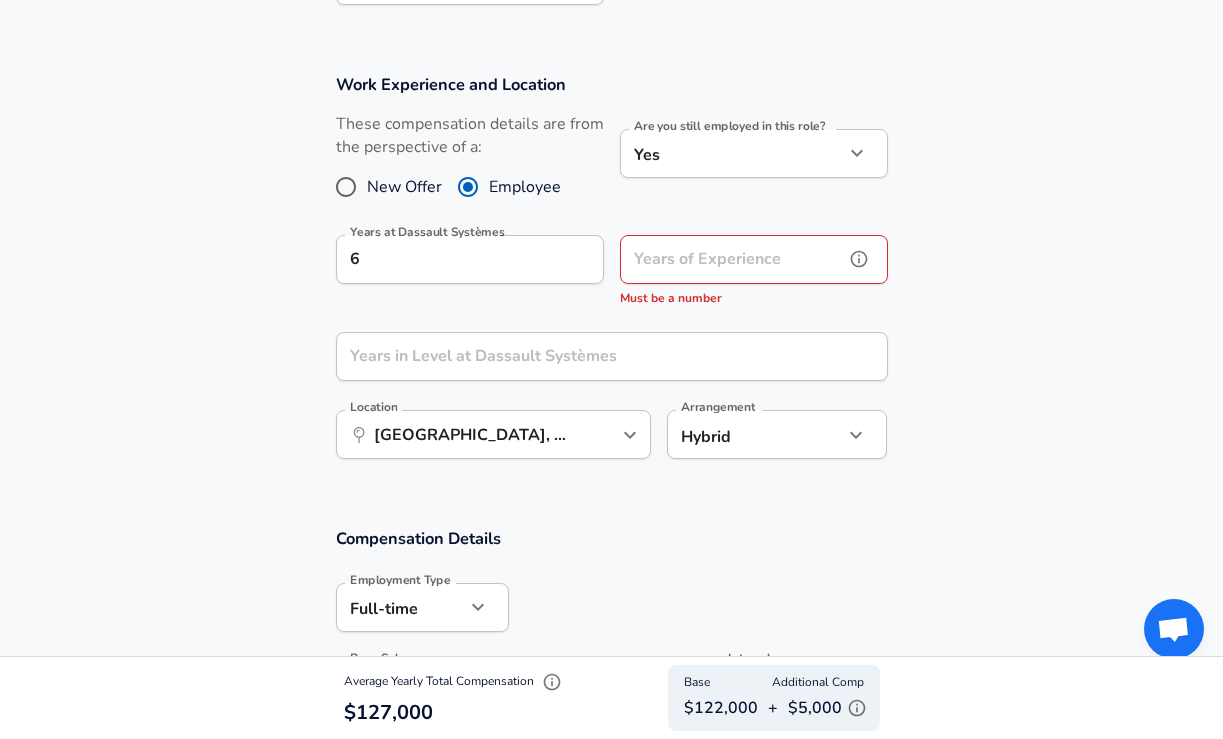 click on "Years of Experience" at bounding box center (732, 259) 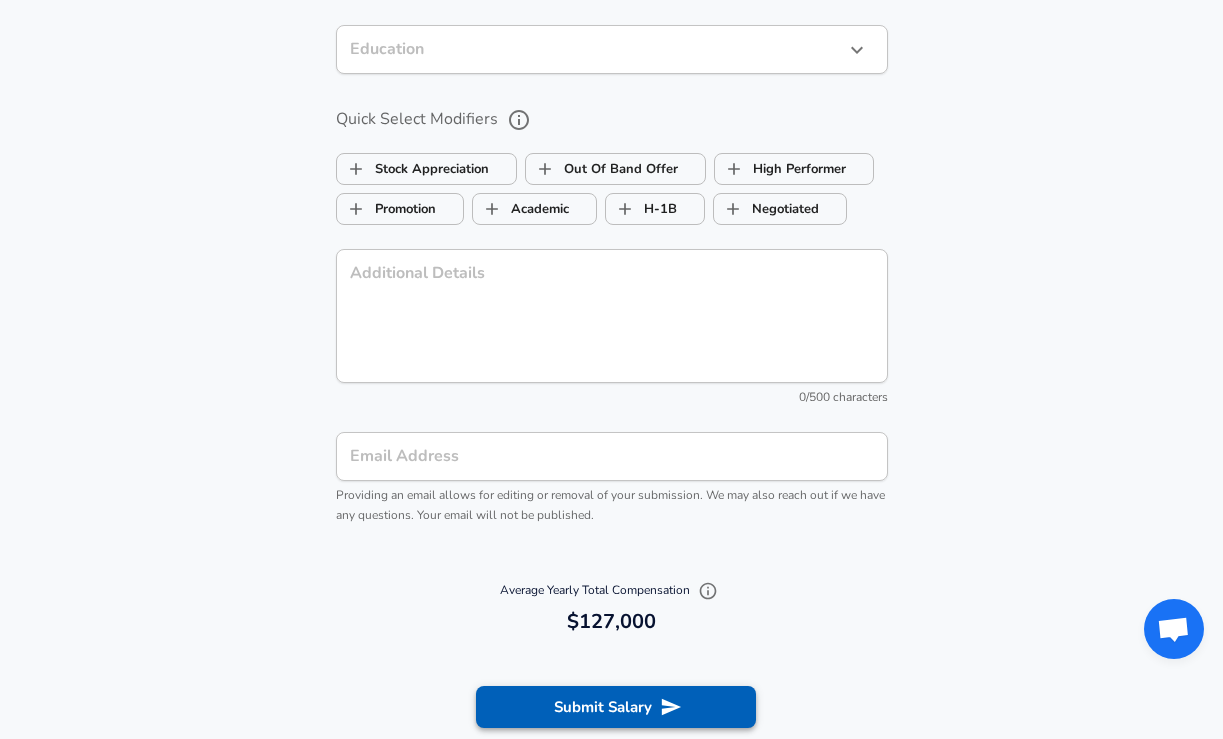 type on "10" 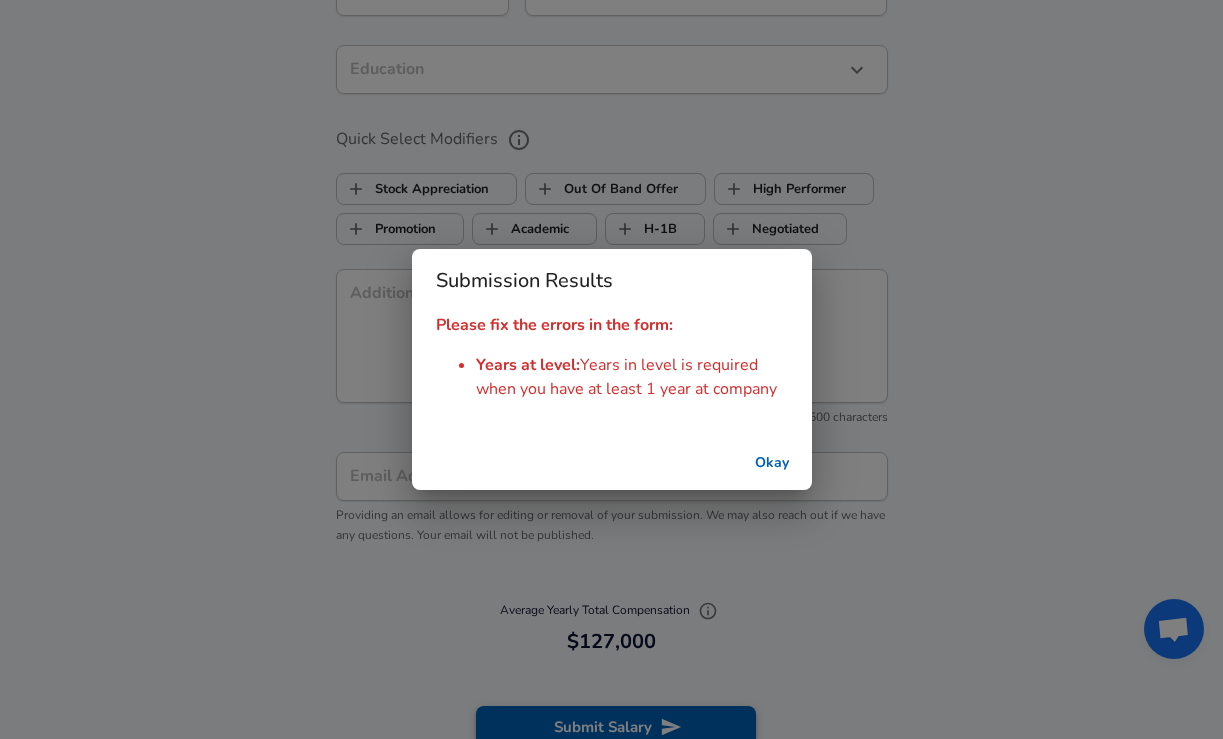scroll, scrollTop: 1991, scrollLeft: 0, axis: vertical 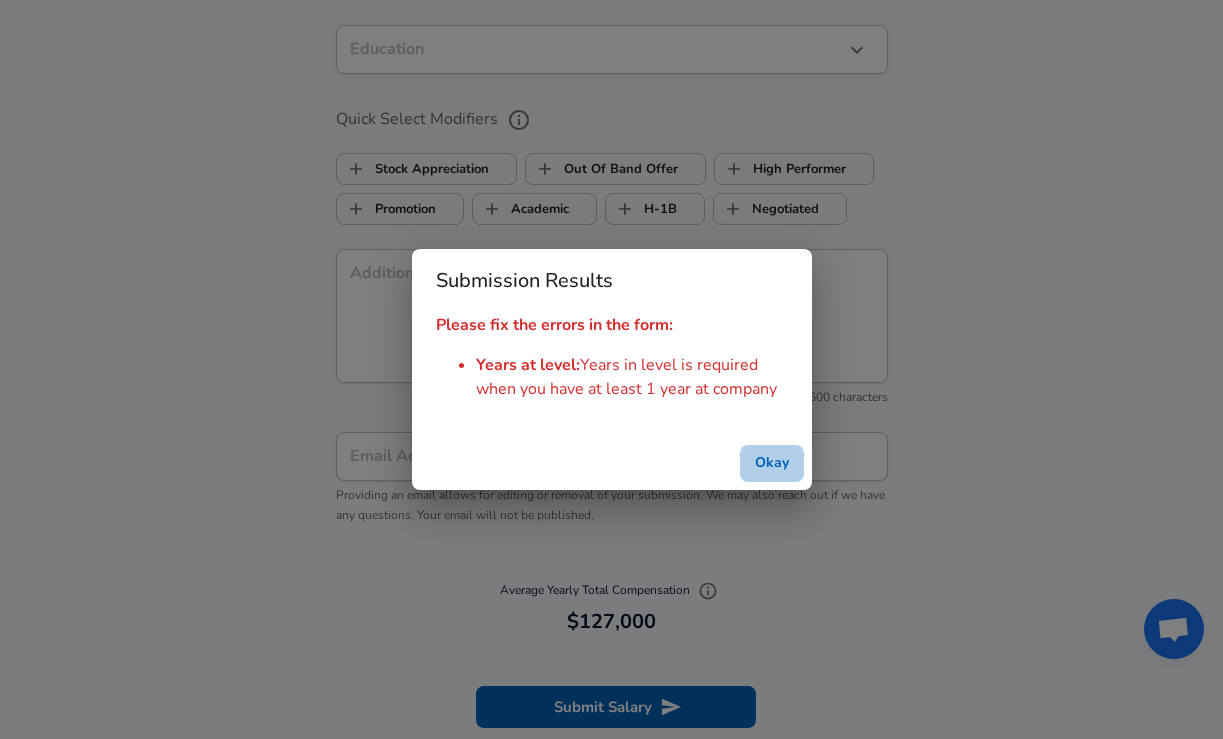 click on "Okay" at bounding box center (772, 463) 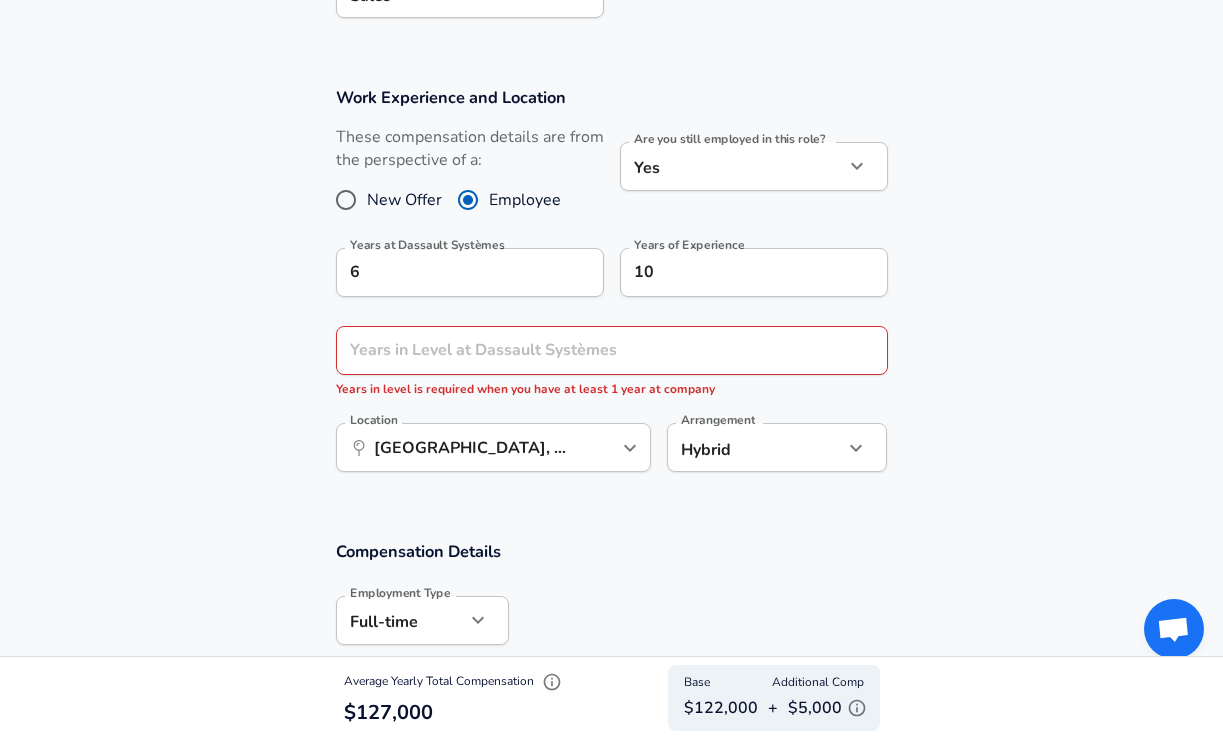 scroll, scrollTop: 872, scrollLeft: 0, axis: vertical 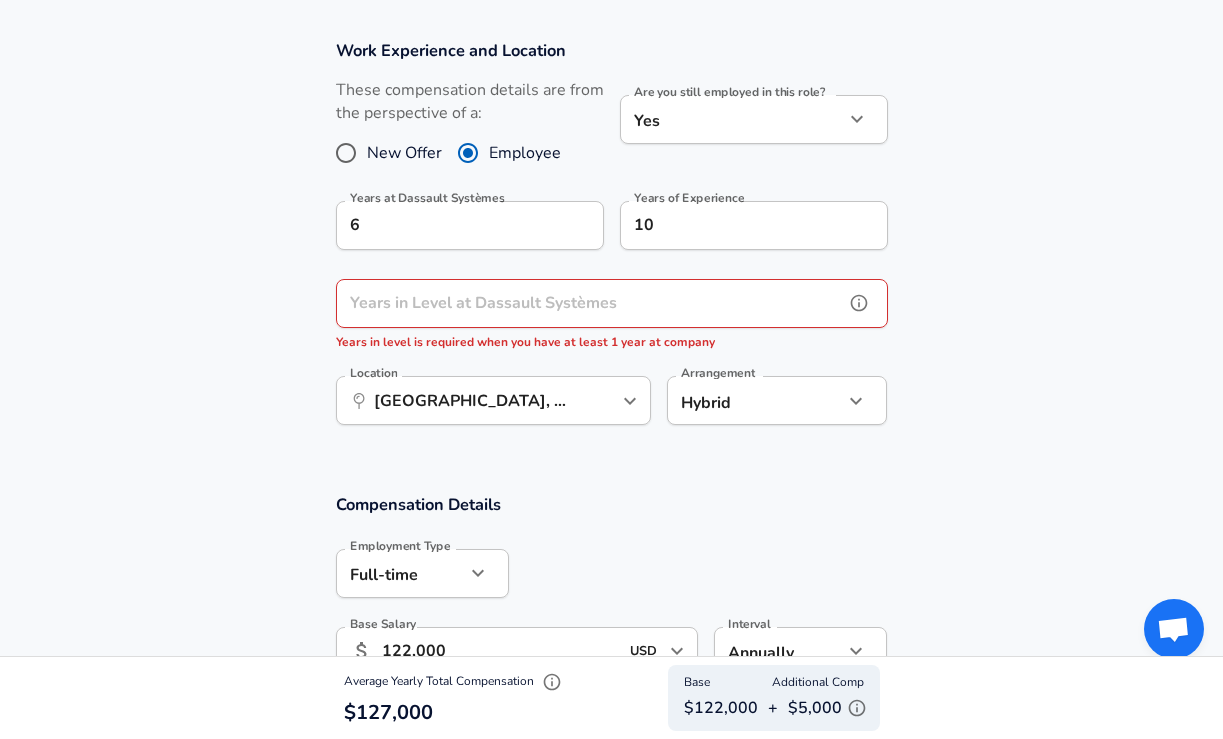 click on "Years in Level at Dassault Systèmes" at bounding box center (590, 303) 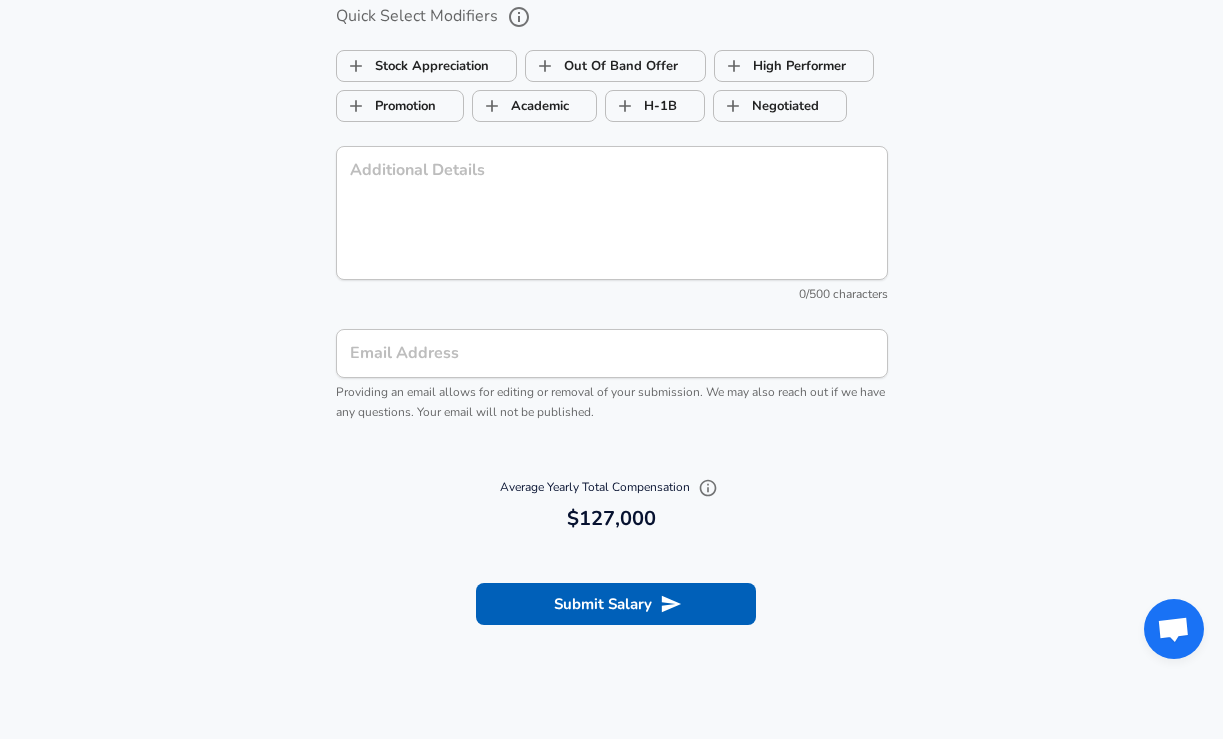 scroll, scrollTop: 2075, scrollLeft: 0, axis: vertical 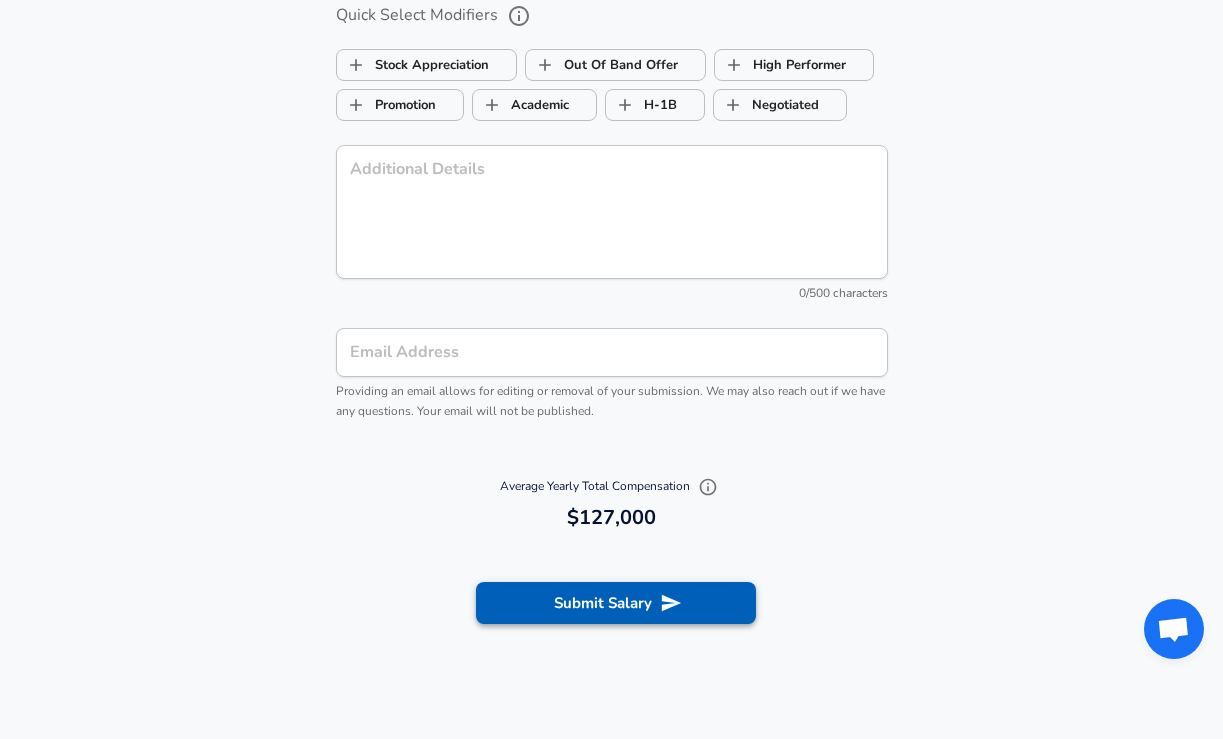 type on "3" 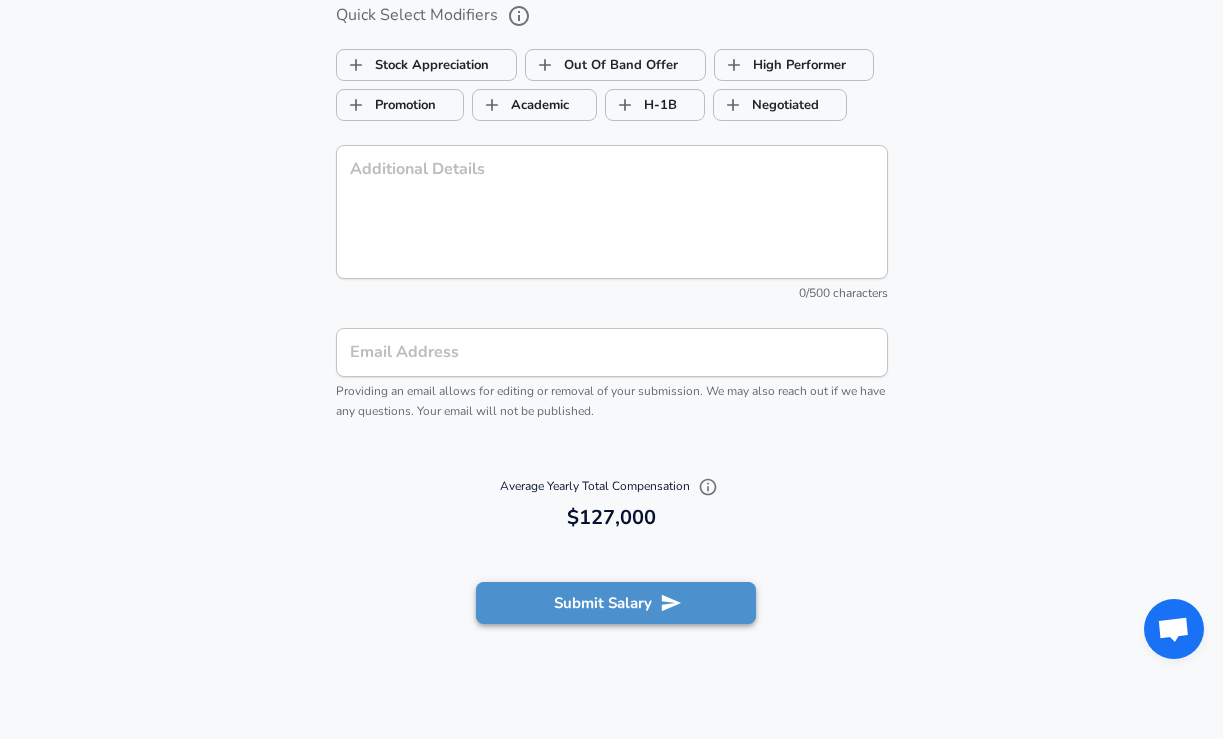 click 